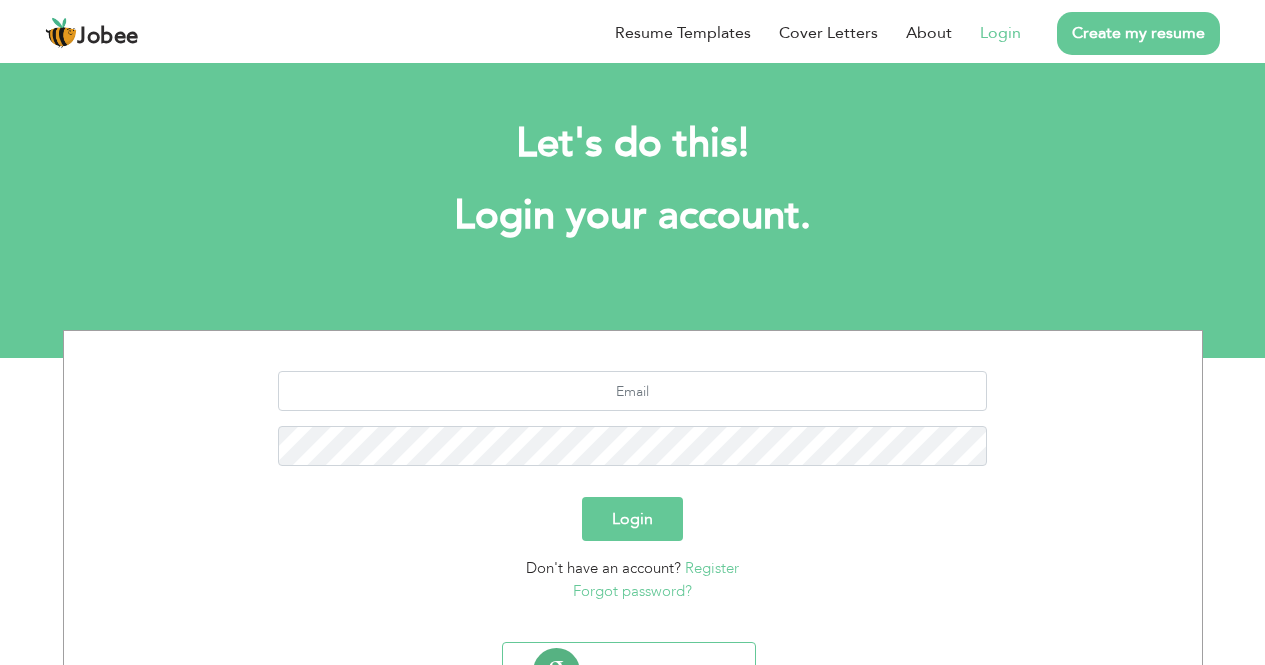 scroll, scrollTop: 0, scrollLeft: 0, axis: both 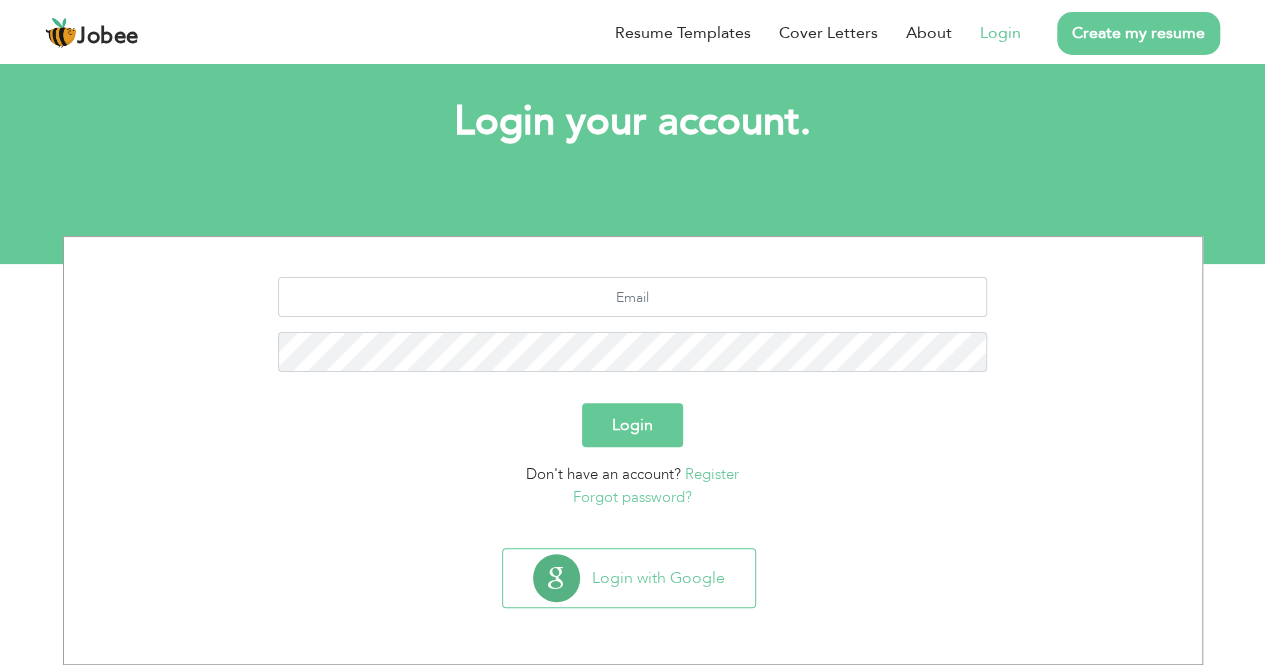 click on "Login" at bounding box center [632, 425] 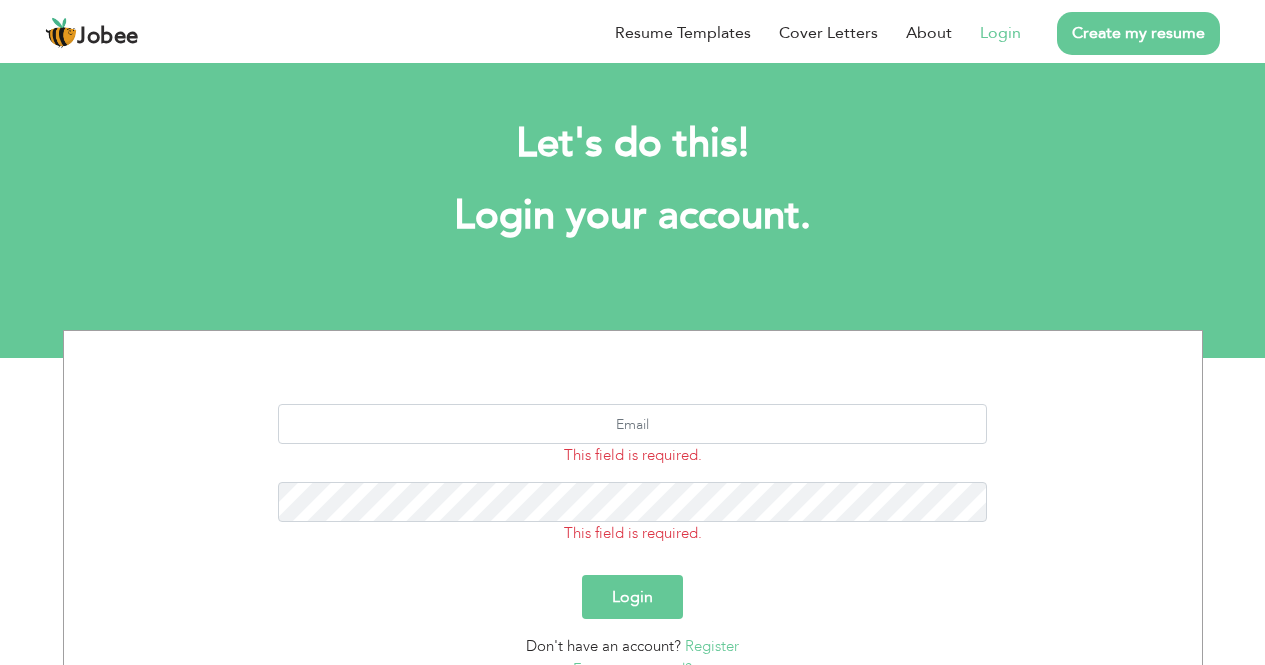 scroll, scrollTop: 0, scrollLeft: 0, axis: both 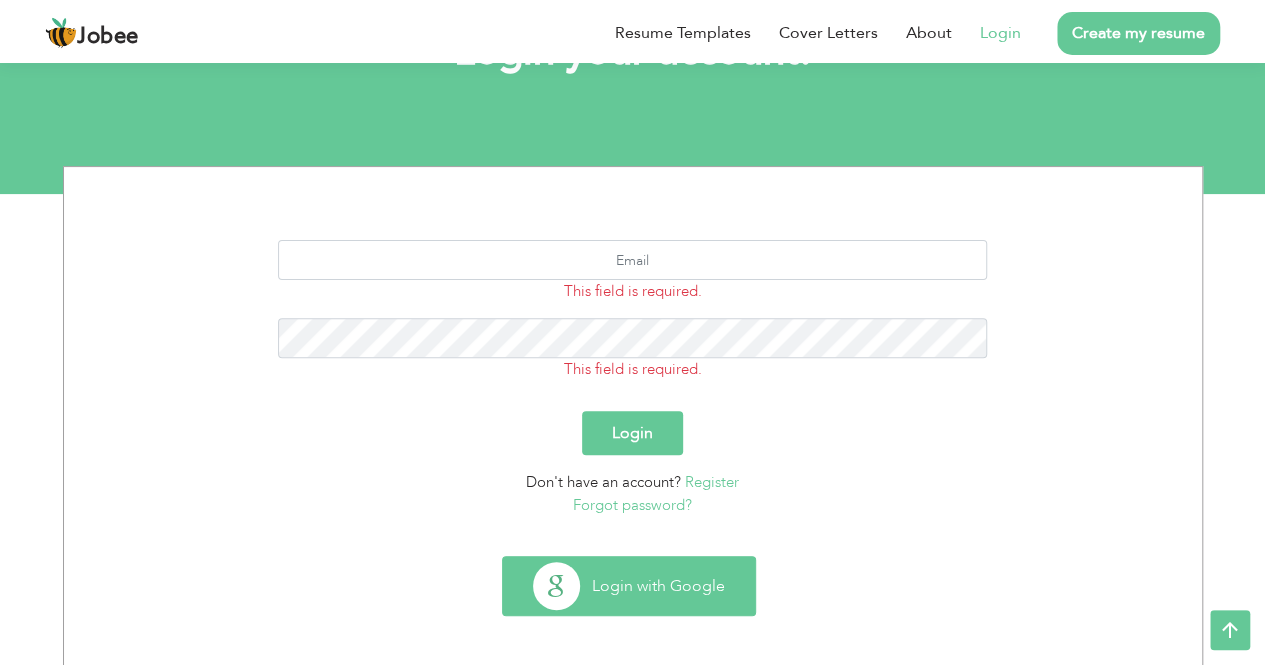 click on "Login with Google" at bounding box center (629, 586) 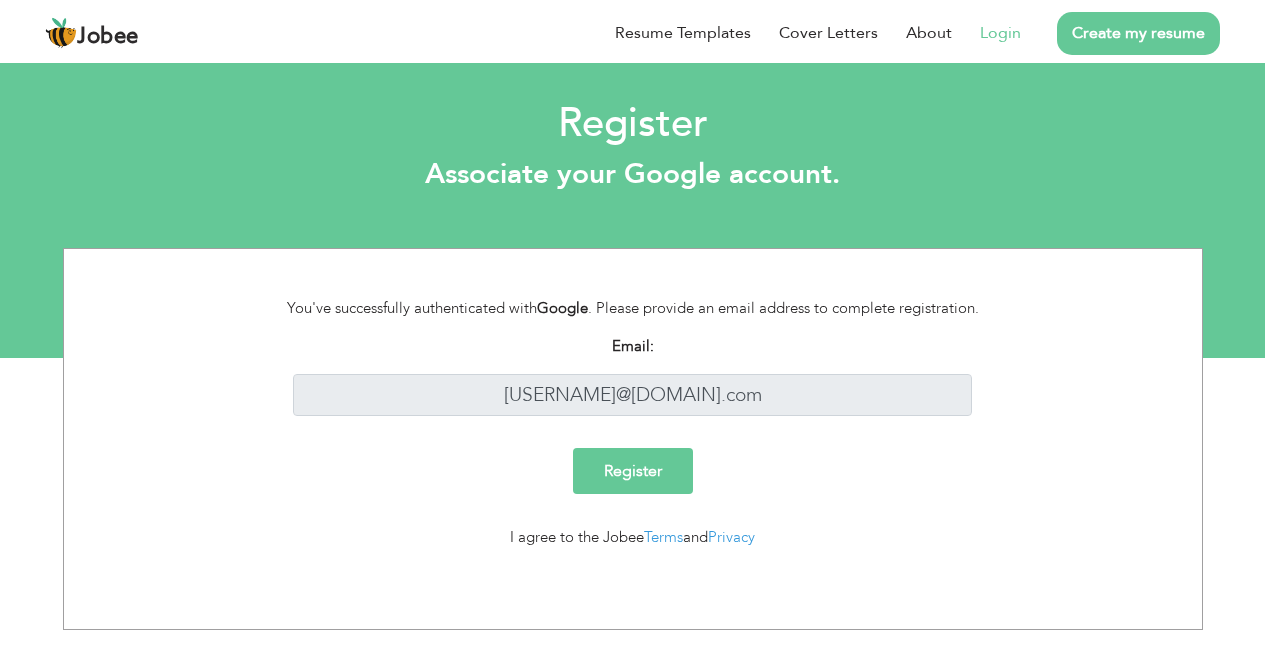 scroll, scrollTop: 0, scrollLeft: 0, axis: both 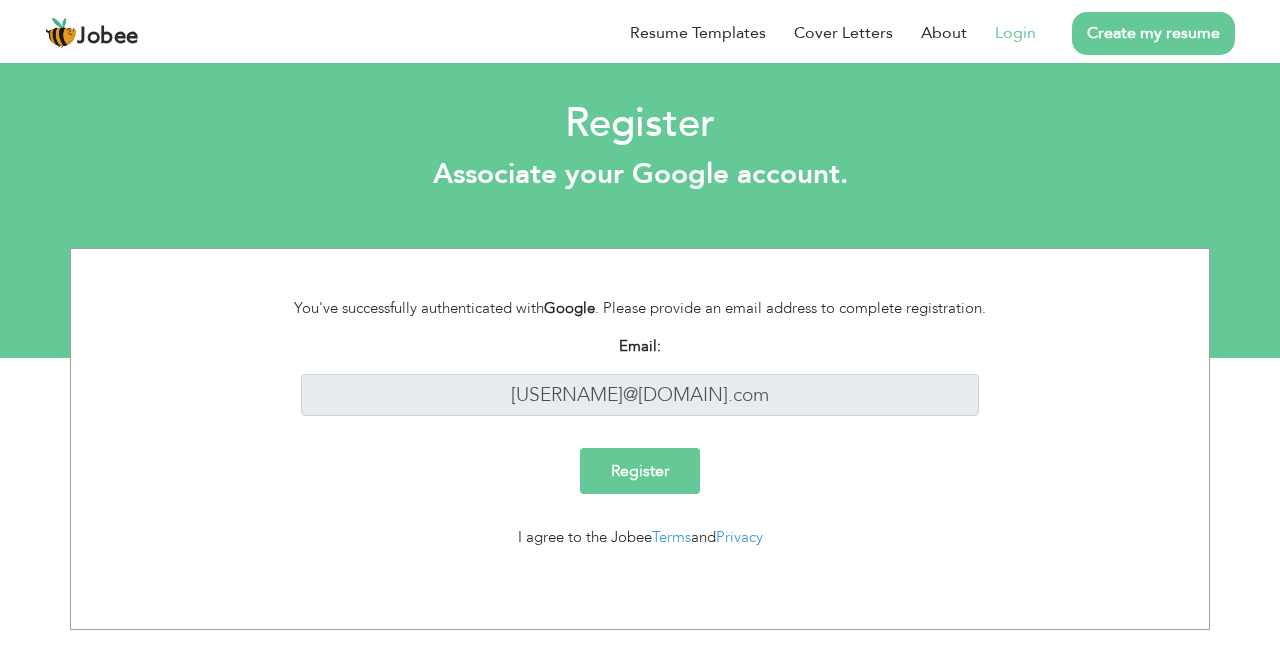 click on "Register" at bounding box center (640, 471) 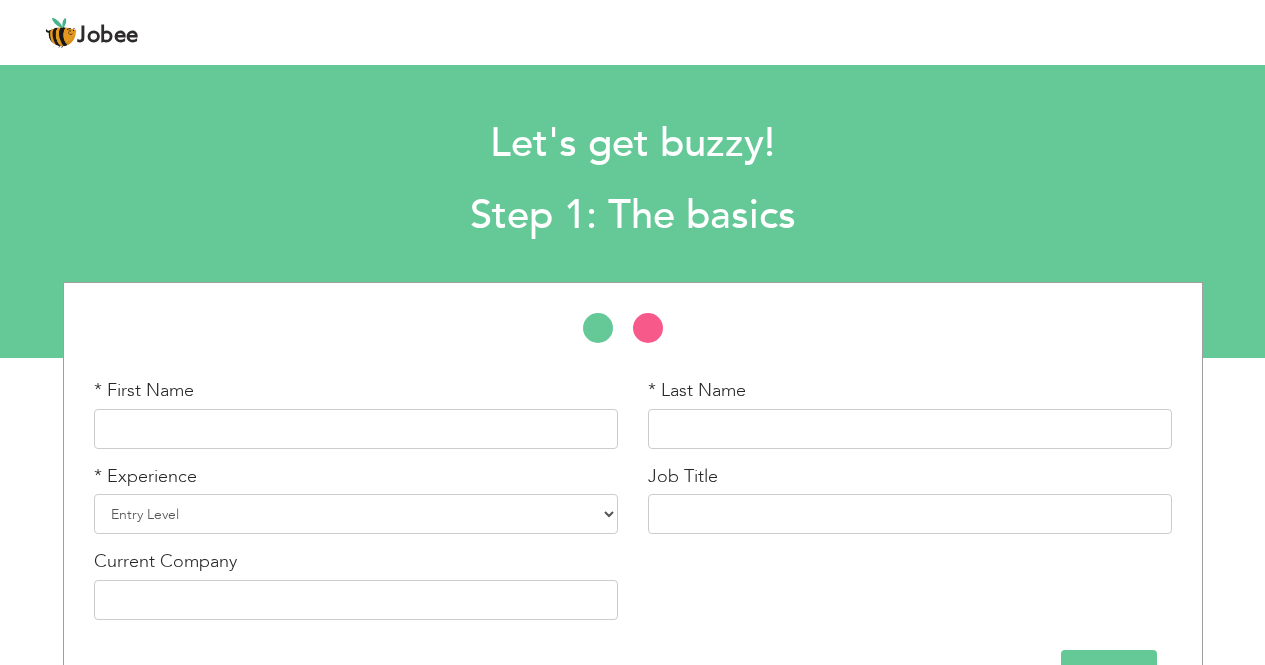 scroll, scrollTop: 0, scrollLeft: 0, axis: both 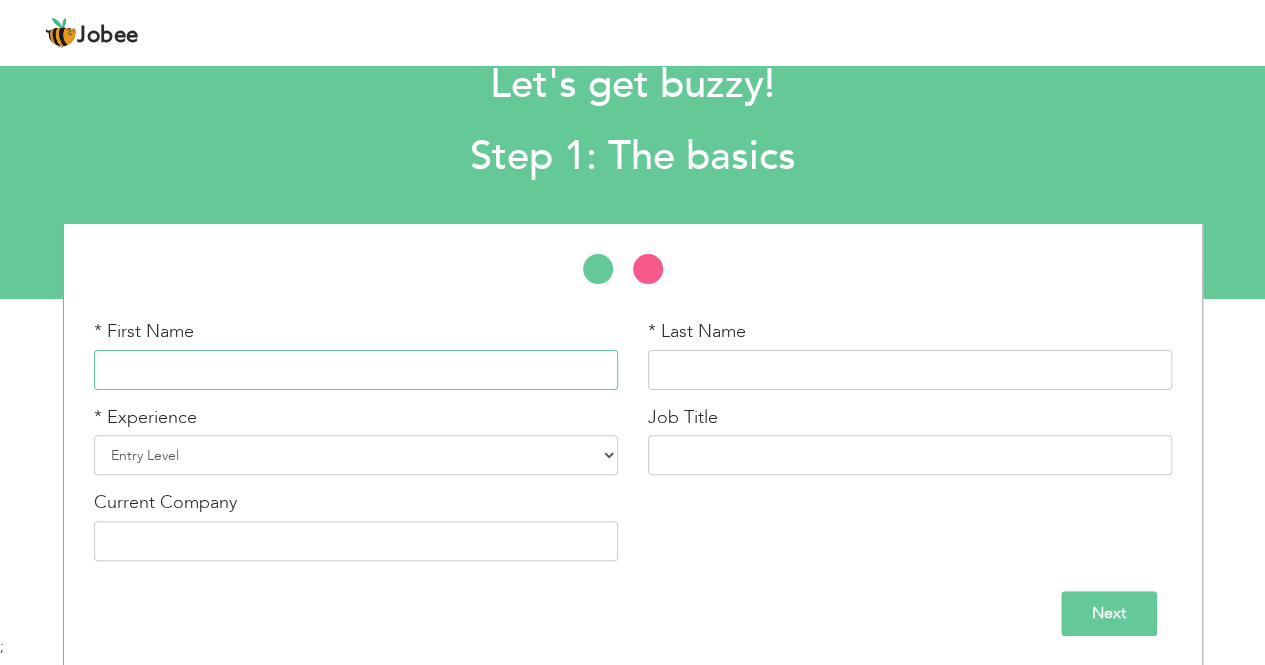 click at bounding box center [356, 370] 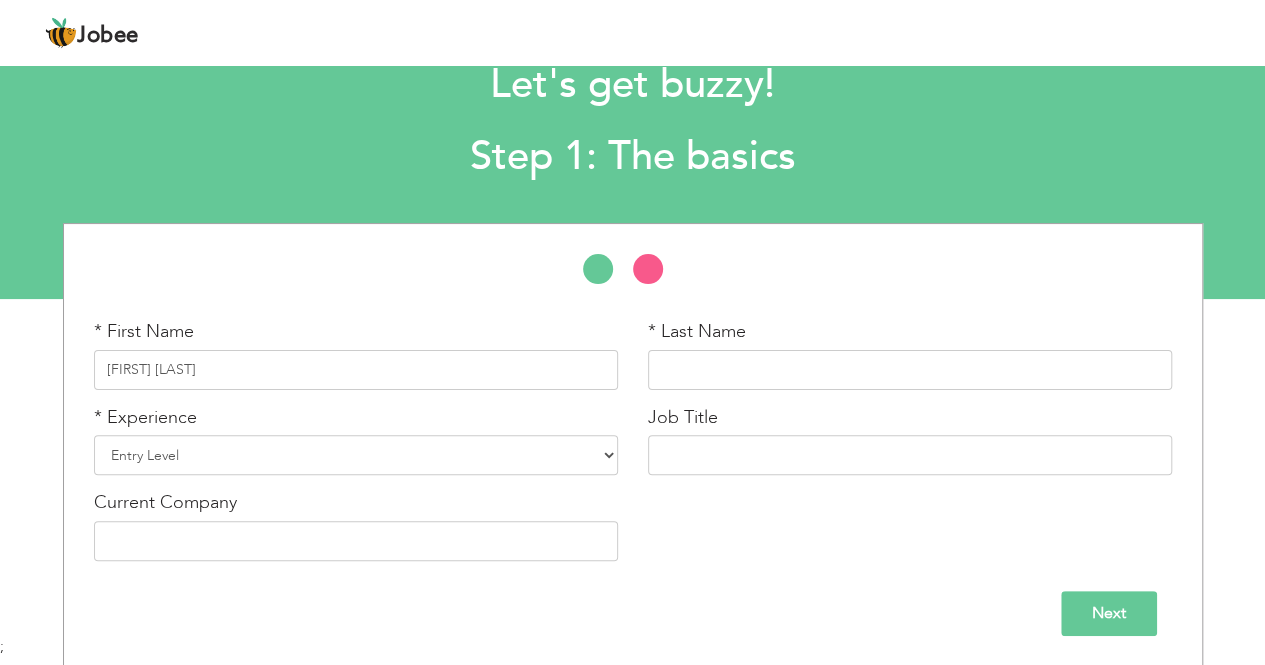 click on "* Experience
Entry Level
Less than 1 Year
1 Year
2 Years
3 Years
4 Years
5 Years
6 Years
7 Years
8 Years
9 Years
10 Years
11 Years
12 Years
13 Years
14 Years
15 Years
16 Years
17 Years
18 Years
19 Years
20 Years
21 Years
22 Years
23 Years
24 Years
25 Years
26 Years
27 Years
28 Years
29 Years
30 Years
31 Years
32 Years
33 Years
34 Years
35 Years
More than 35 Years" at bounding box center (356, 440) 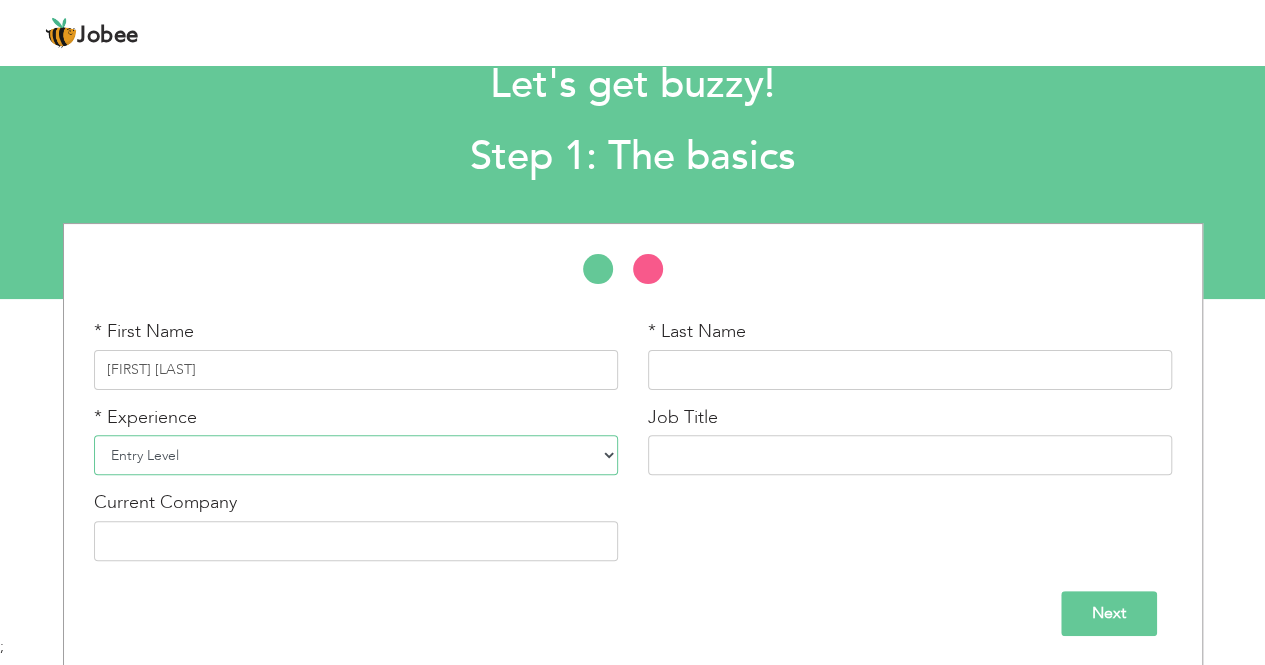click on "Entry Level
Less than 1 Year
1 Year
2 Years
3 Years
4 Years
5 Years
6 Years
7 Years
8 Years
9 Years
10 Years
11 Years
12 Years
13 Years
14 Years
15 Years
16 Years
17 Years
18 Years
19 Years
20 Years
21 Years
22 Years
23 Years
24 Years
25 Years
26 Years
27 Years
28 Years
29 Years
30 Years
31 Years
32 Years
33 Years
34 Years
35 Years
More than 35 Years" at bounding box center (356, 455) 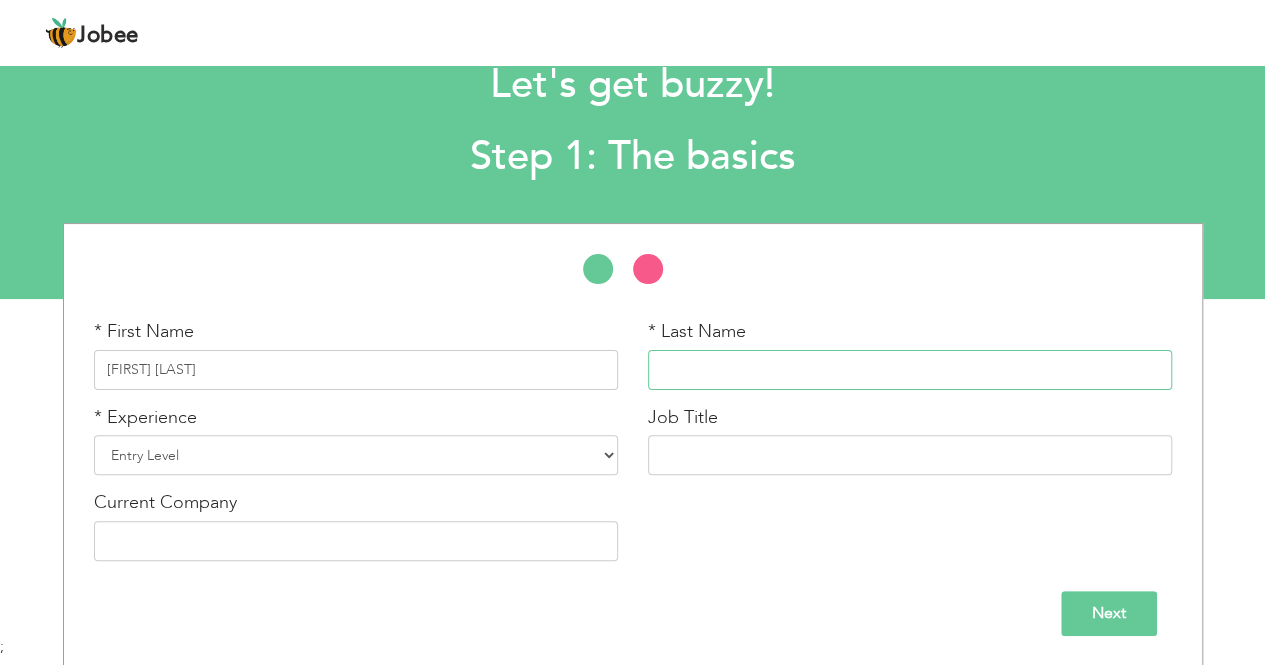 click at bounding box center (910, 370) 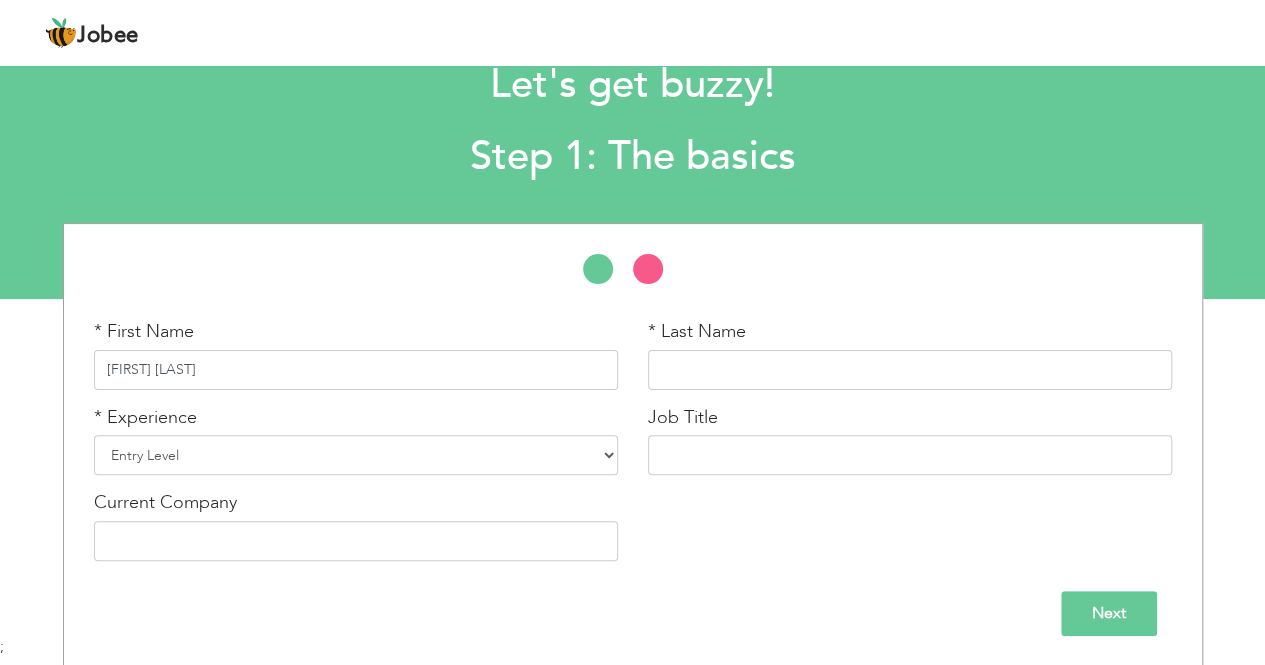 drag, startPoint x: 203, startPoint y: 361, endPoint x: 147, endPoint y: 371, distance: 56.88585 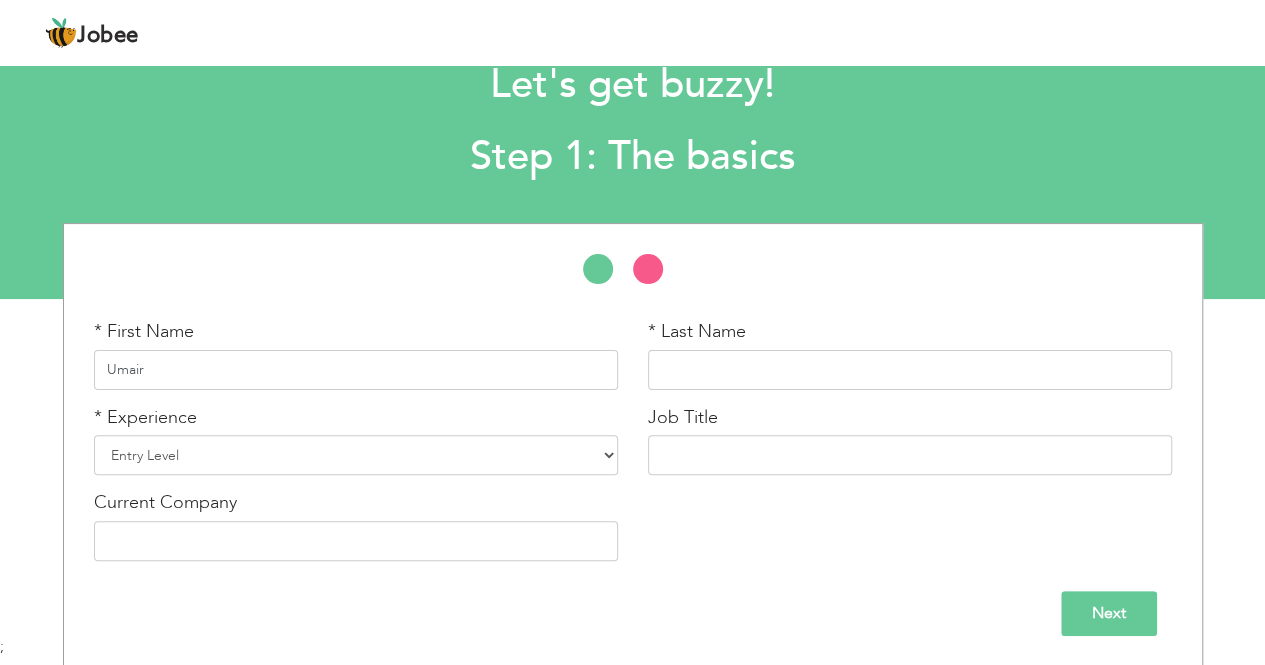 type on "Umair" 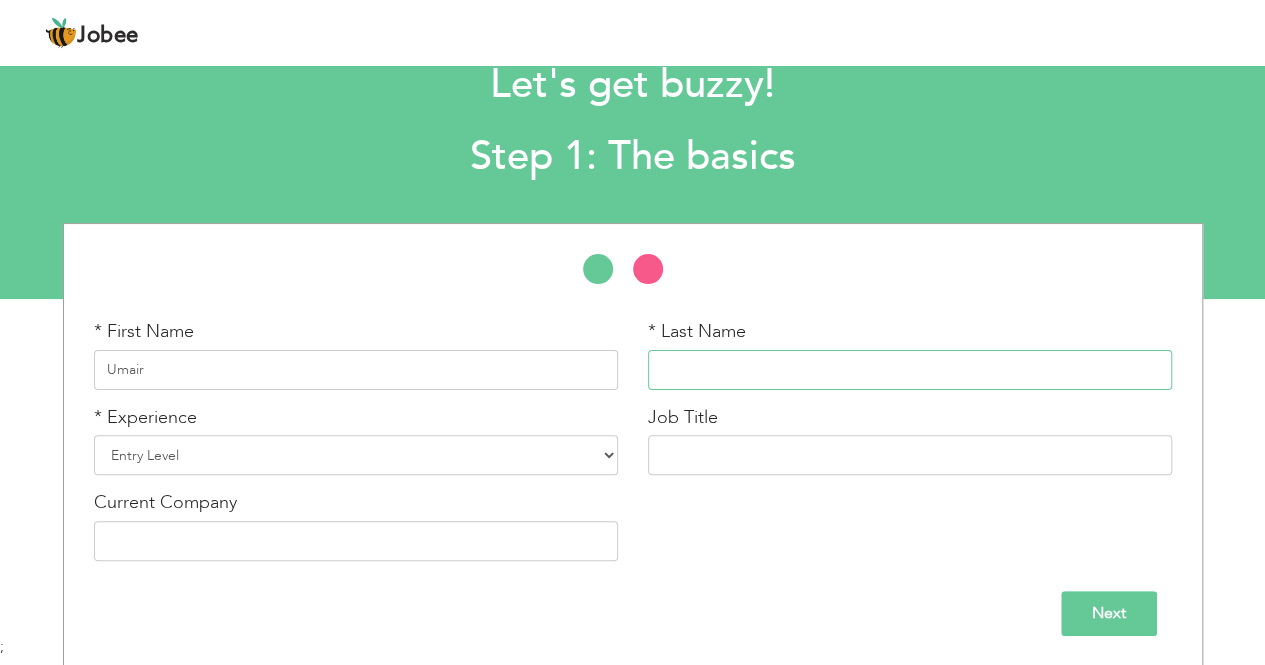 click at bounding box center (910, 370) 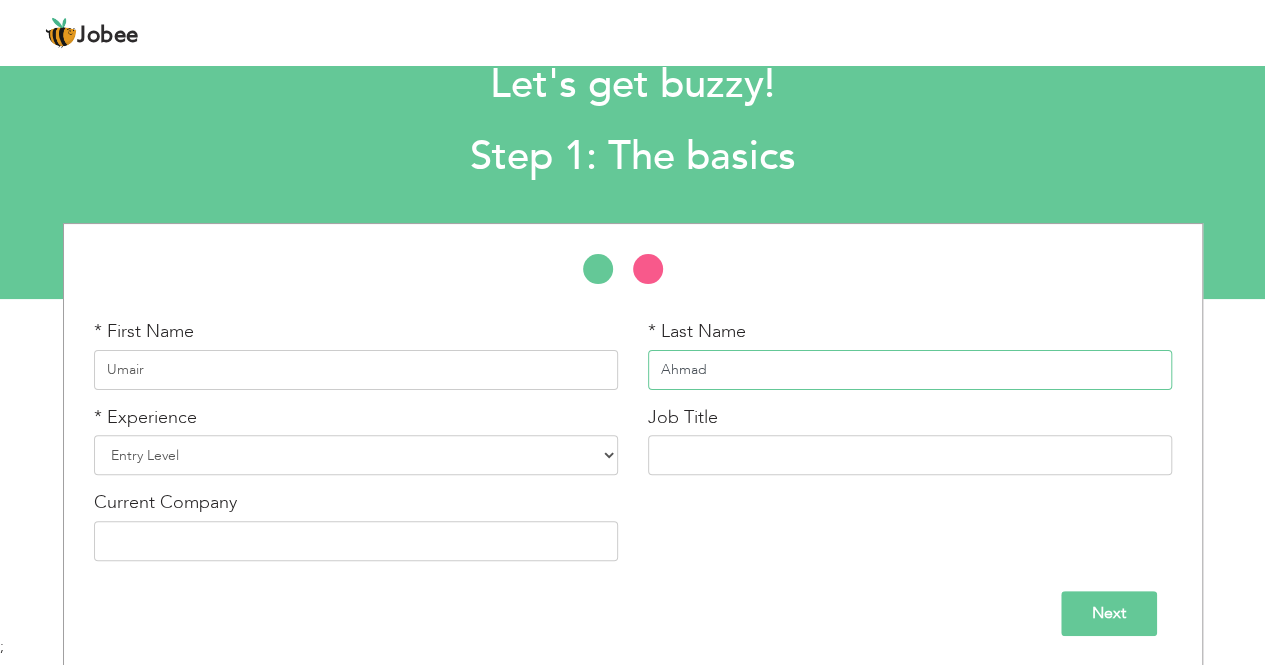 type on "Ahmad" 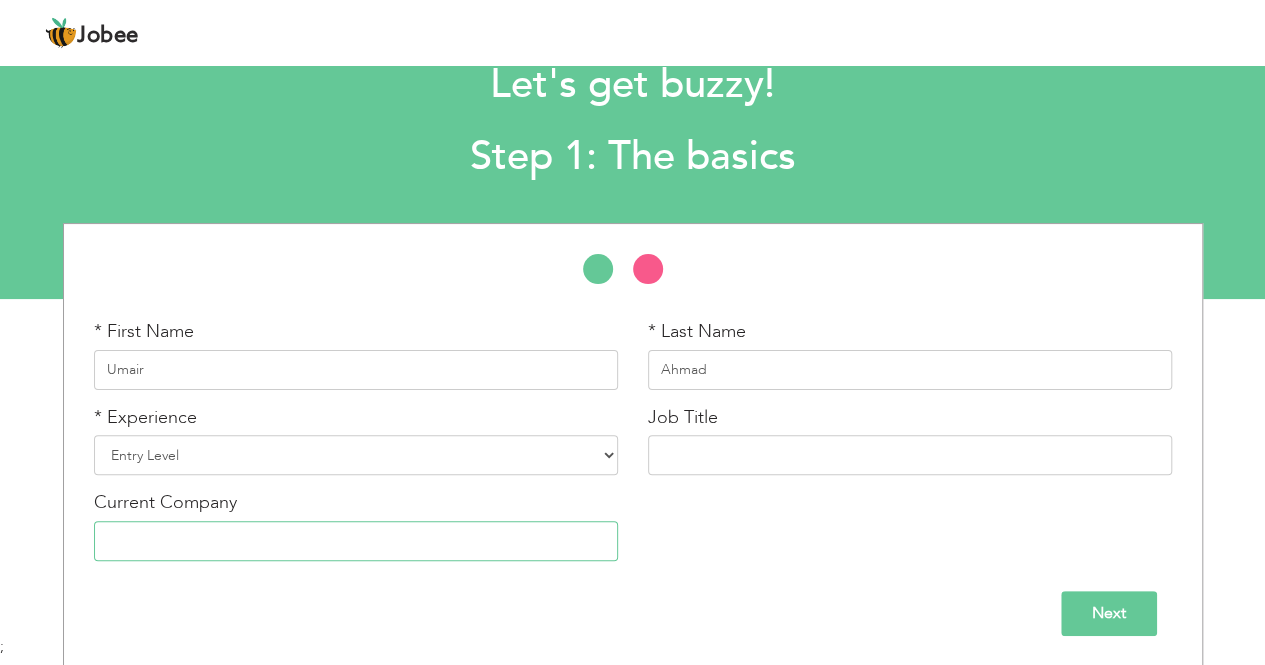 click at bounding box center [356, 541] 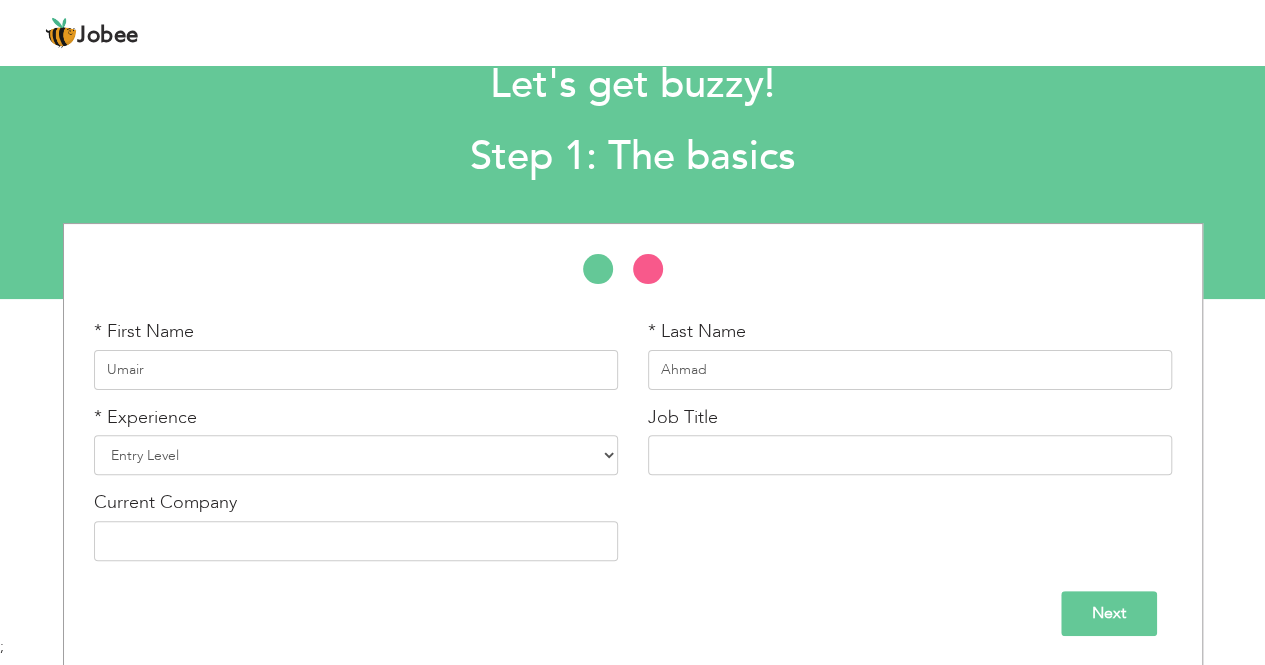 click on "Next" at bounding box center [1109, 613] 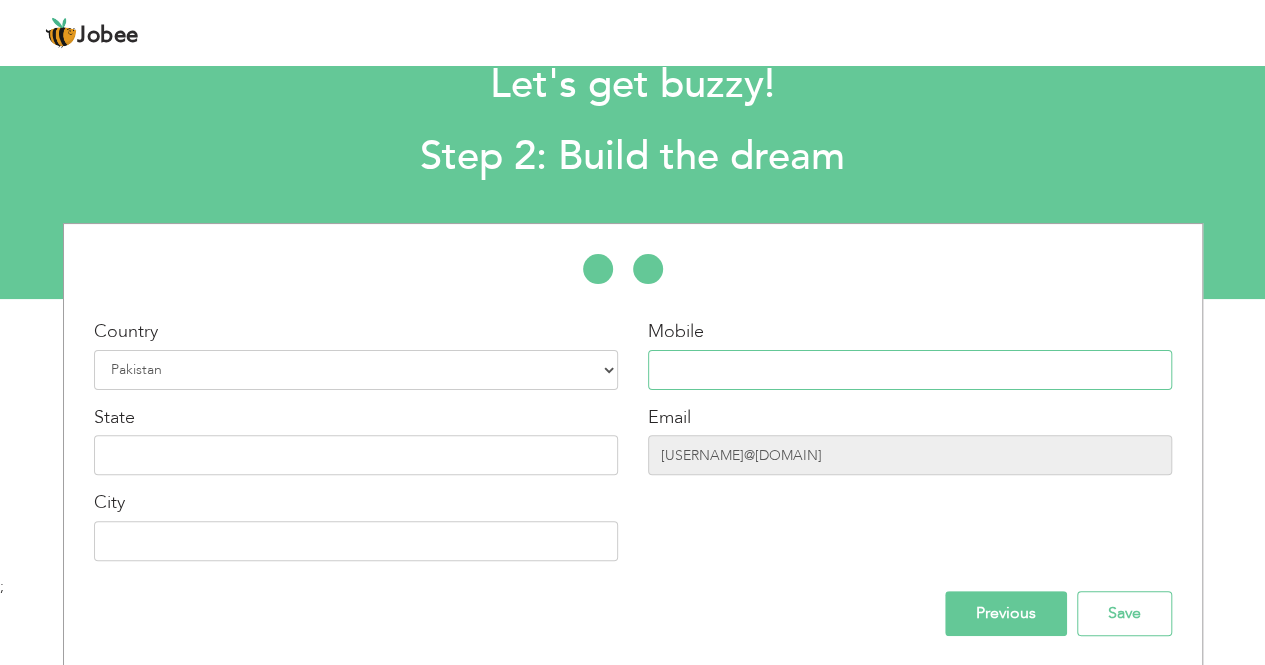 click at bounding box center [910, 370] 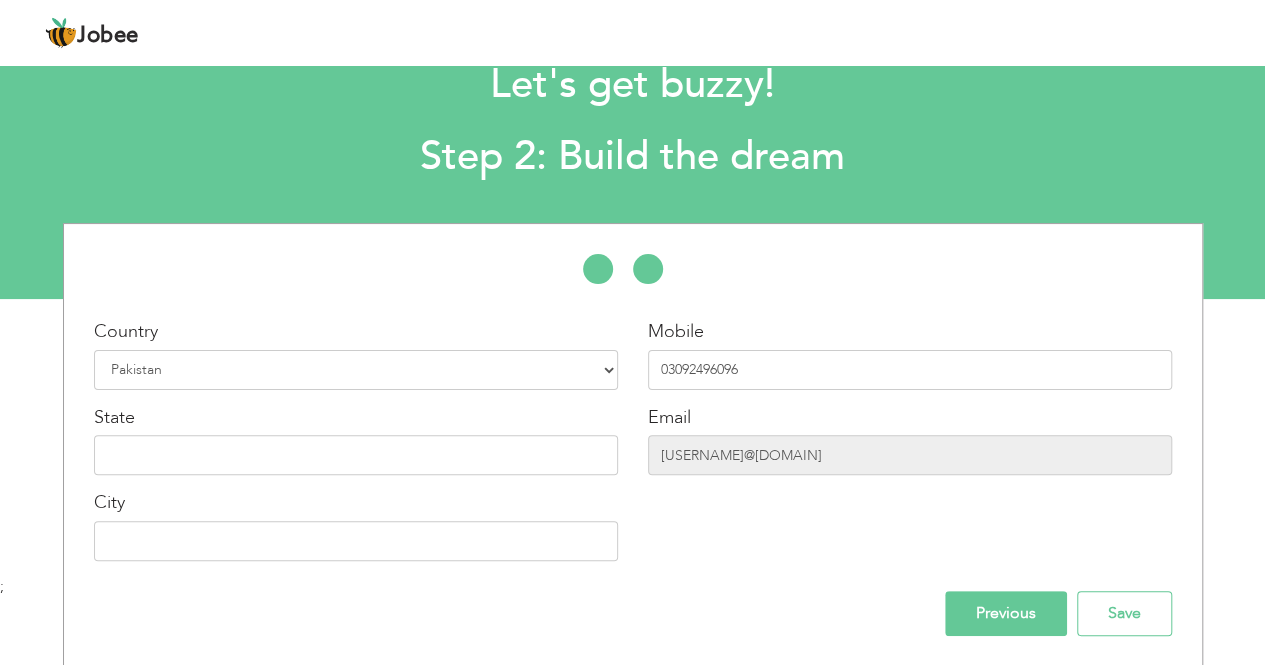 type on "Lahore" 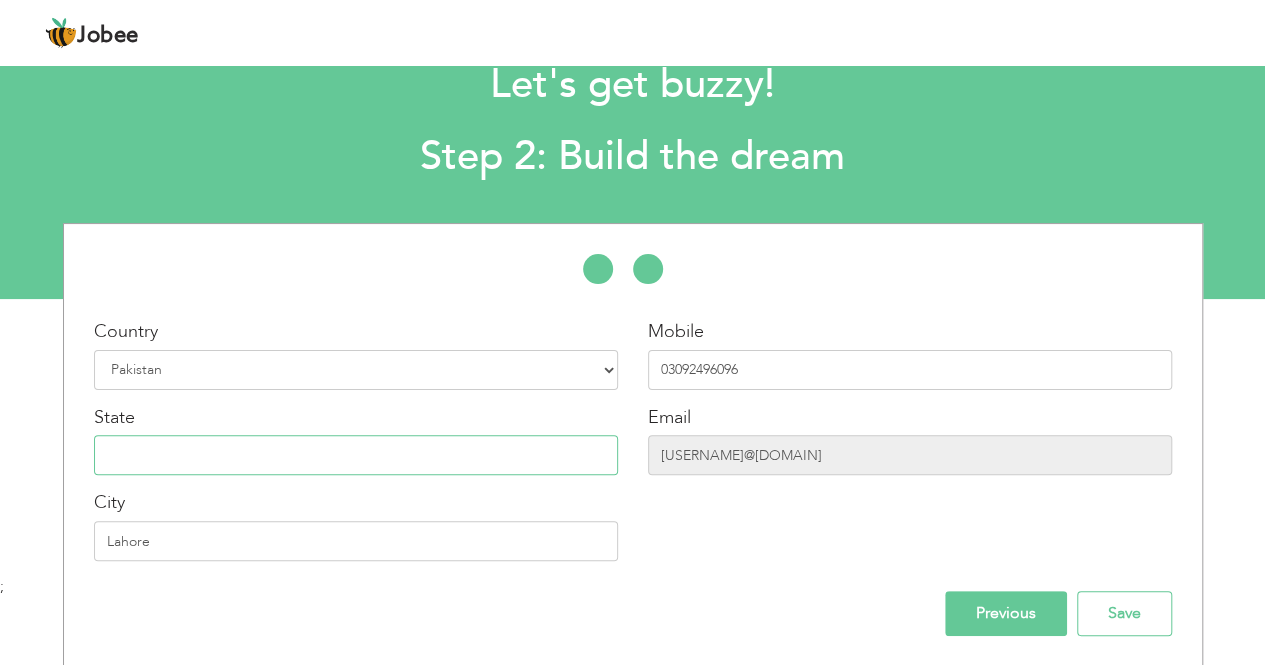 click at bounding box center (356, 455) 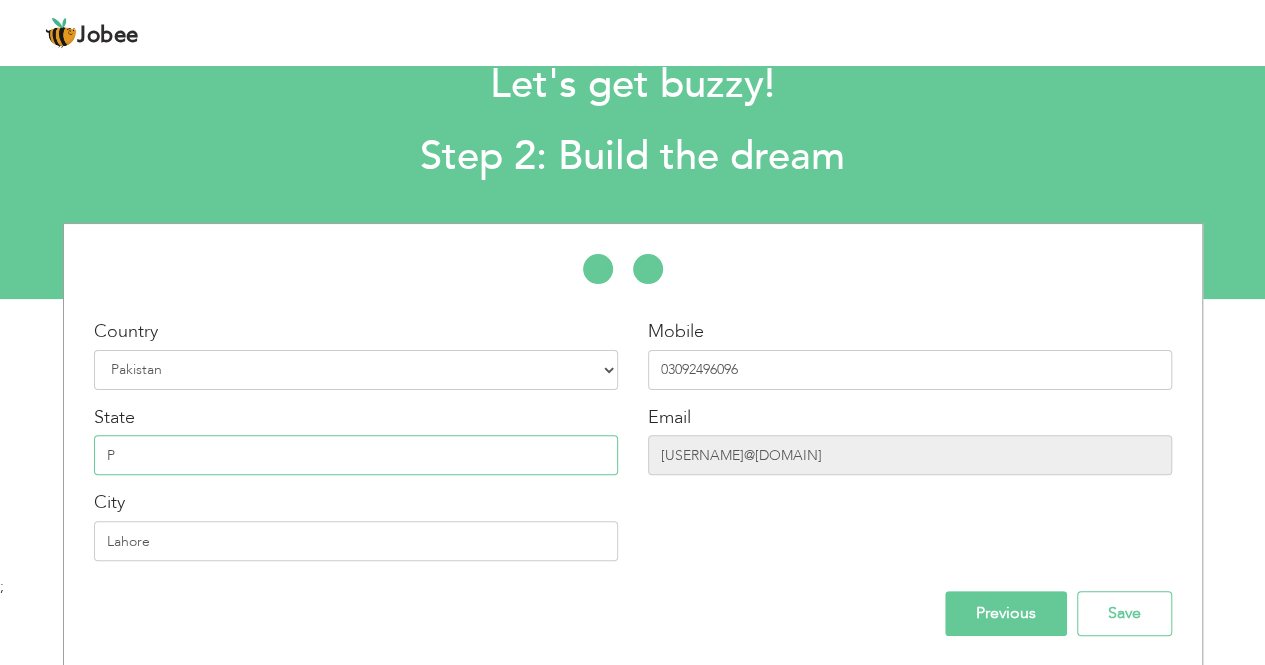 type 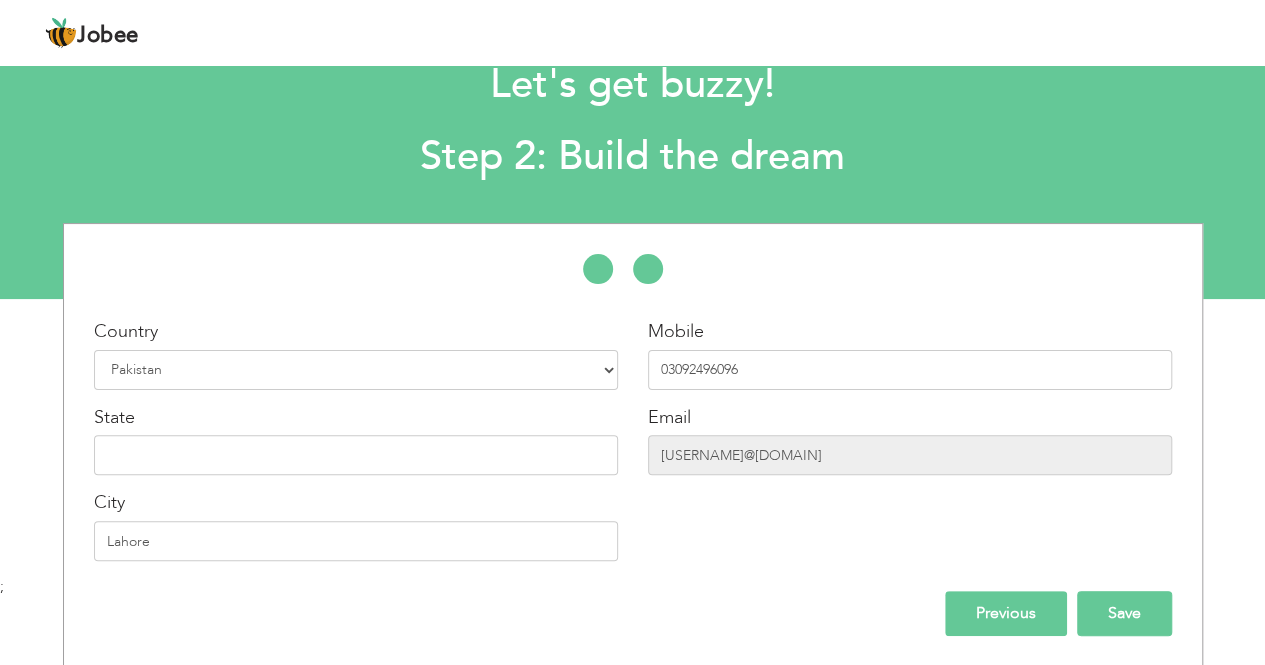click on "Save" at bounding box center (1124, 613) 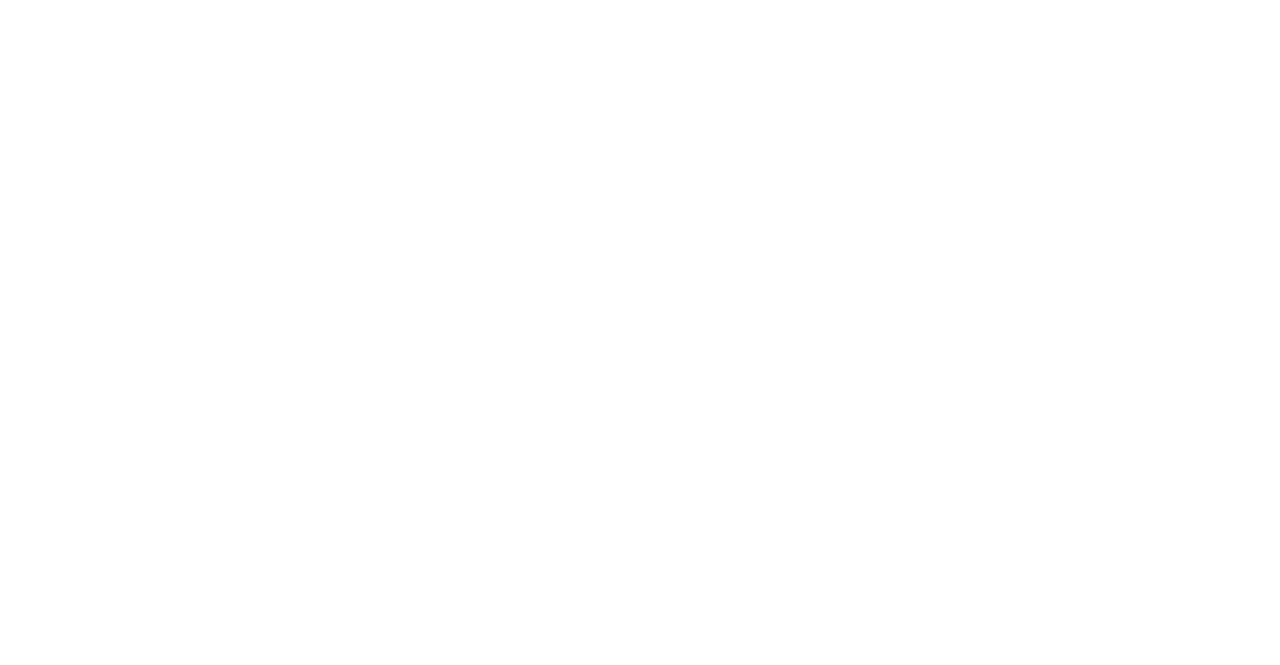 scroll, scrollTop: 0, scrollLeft: 0, axis: both 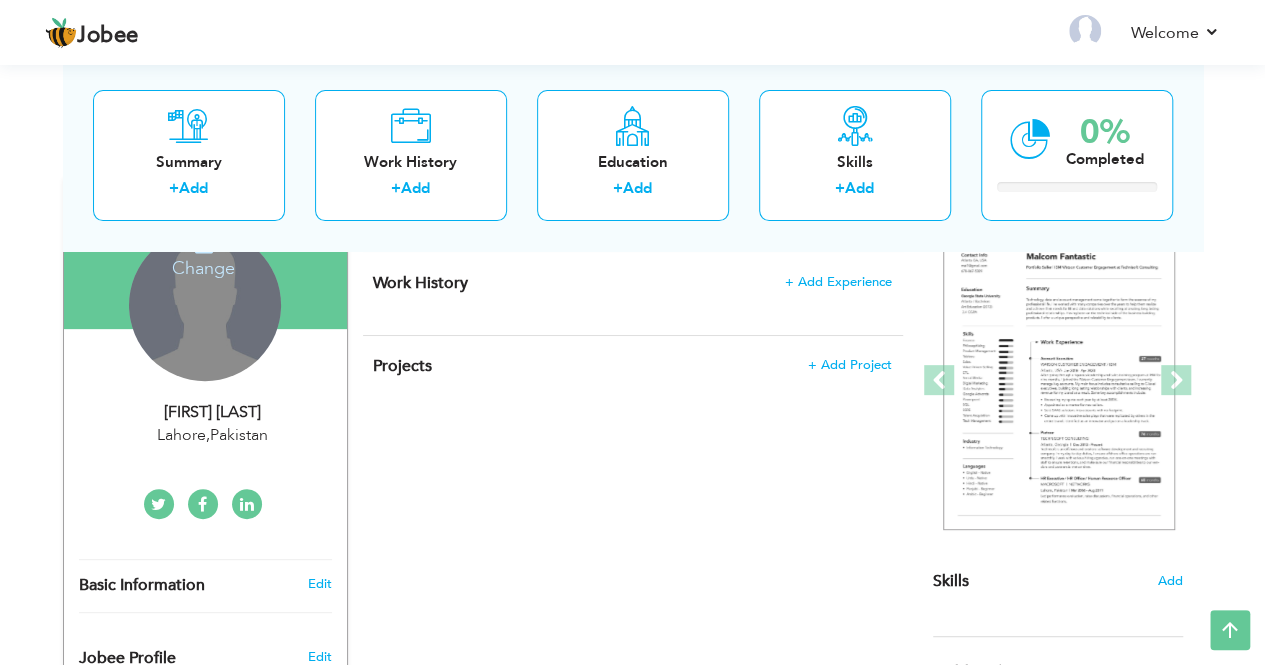 click on "Change
Remove" at bounding box center [205, 305] 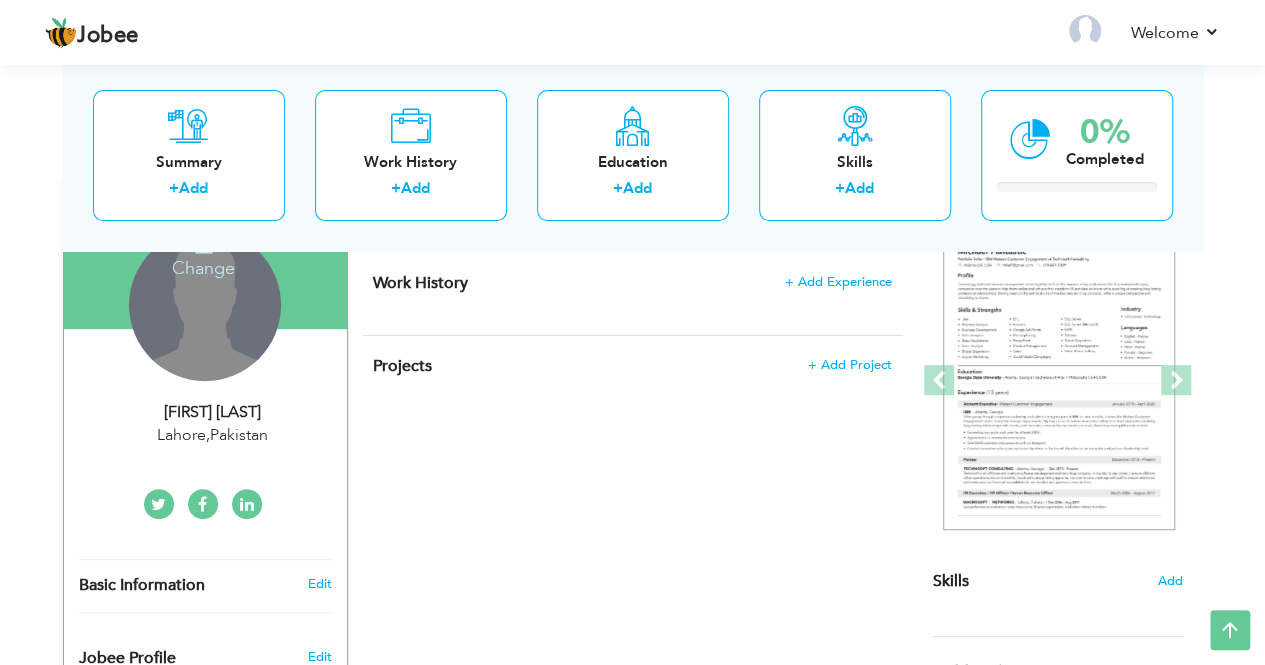 click on "Change
Remove" at bounding box center [205, 305] 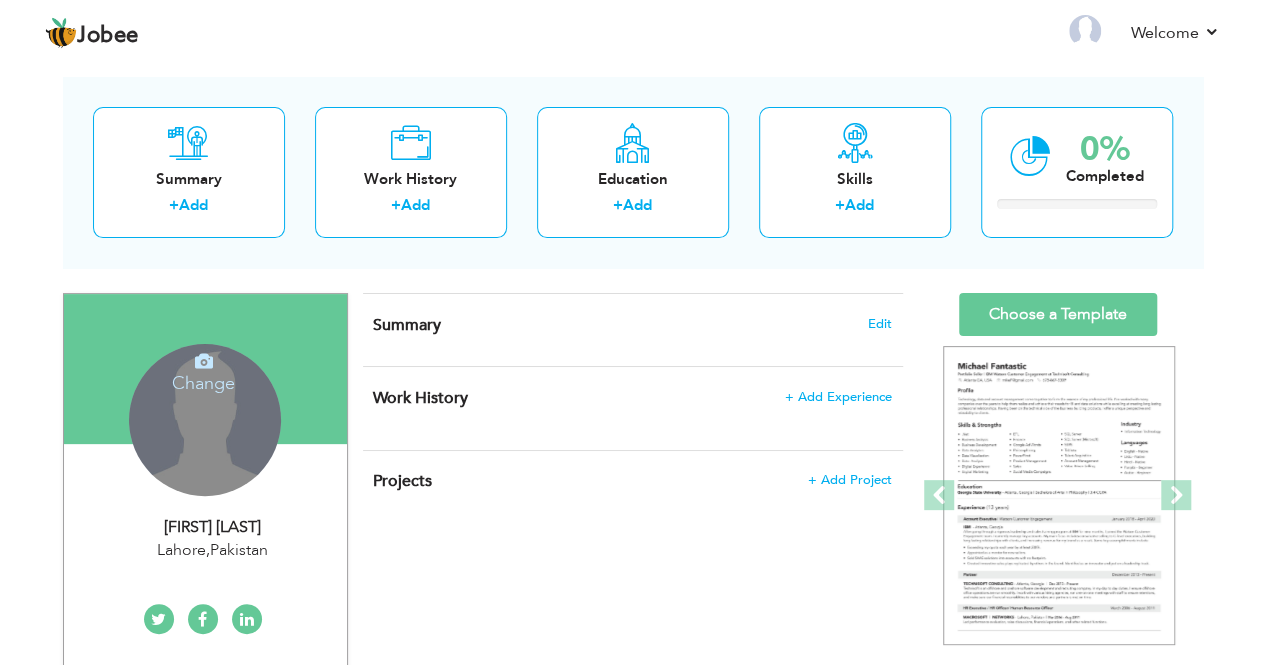 click at bounding box center [204, 361] 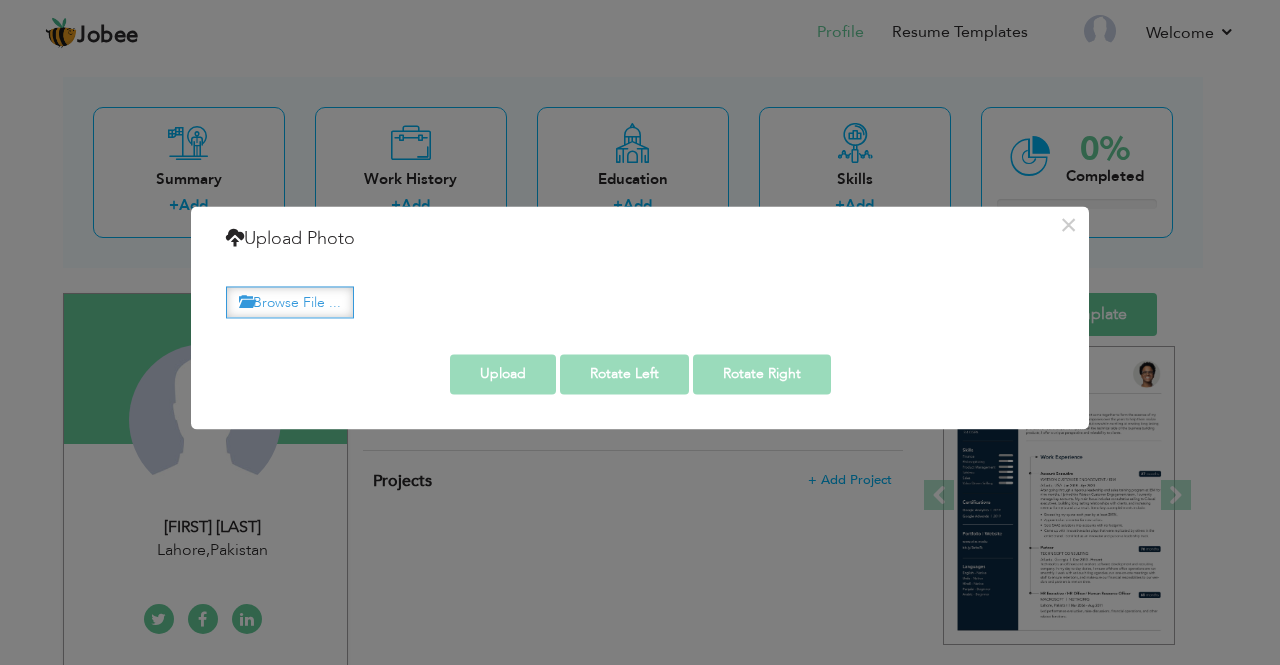 click on "Browse File ..." at bounding box center (290, 302) 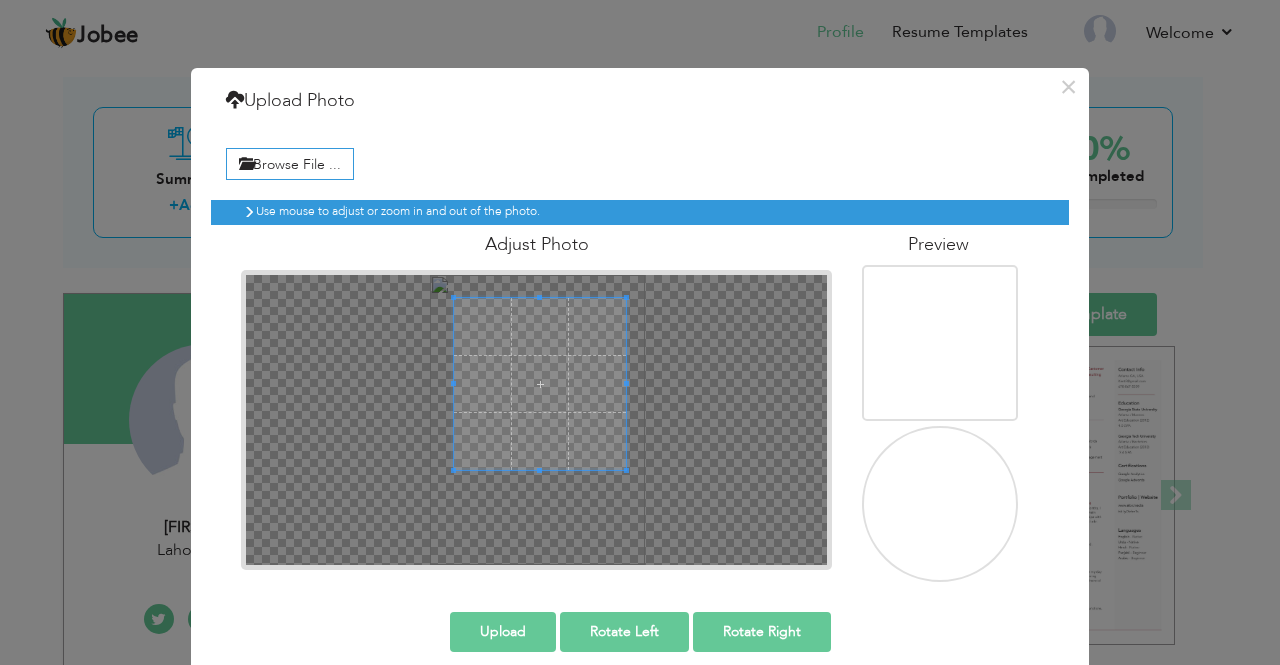 click at bounding box center [540, 384] 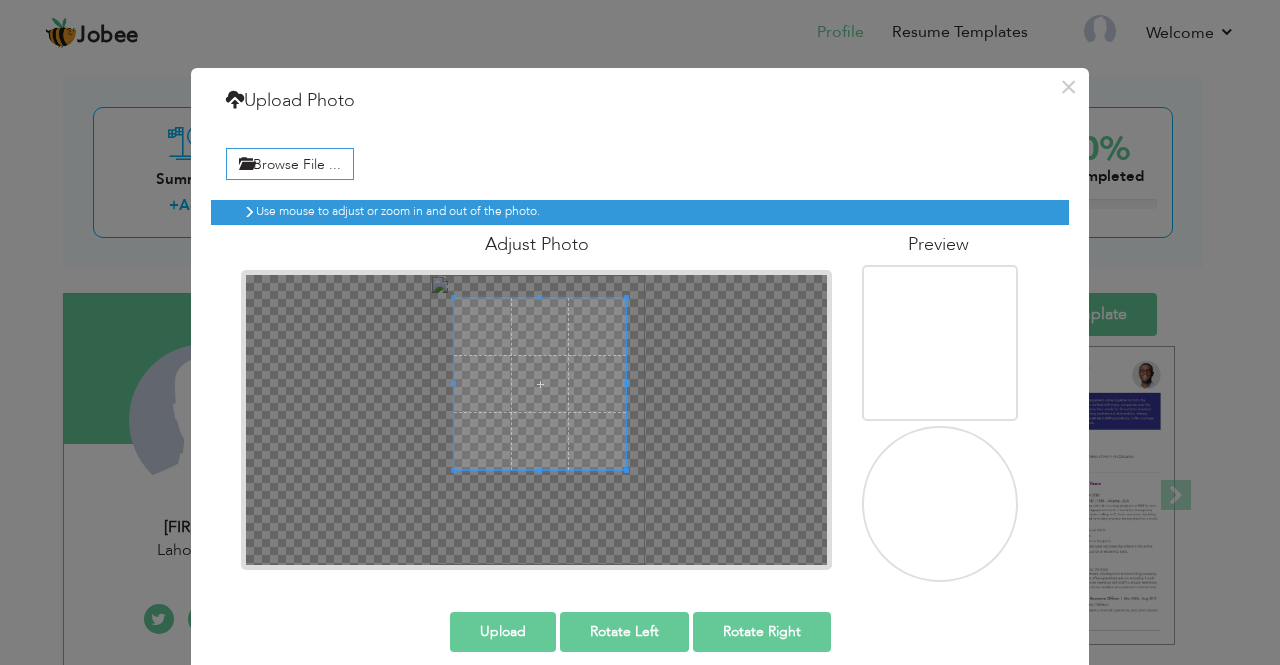 click on "Upload" at bounding box center [503, 632] 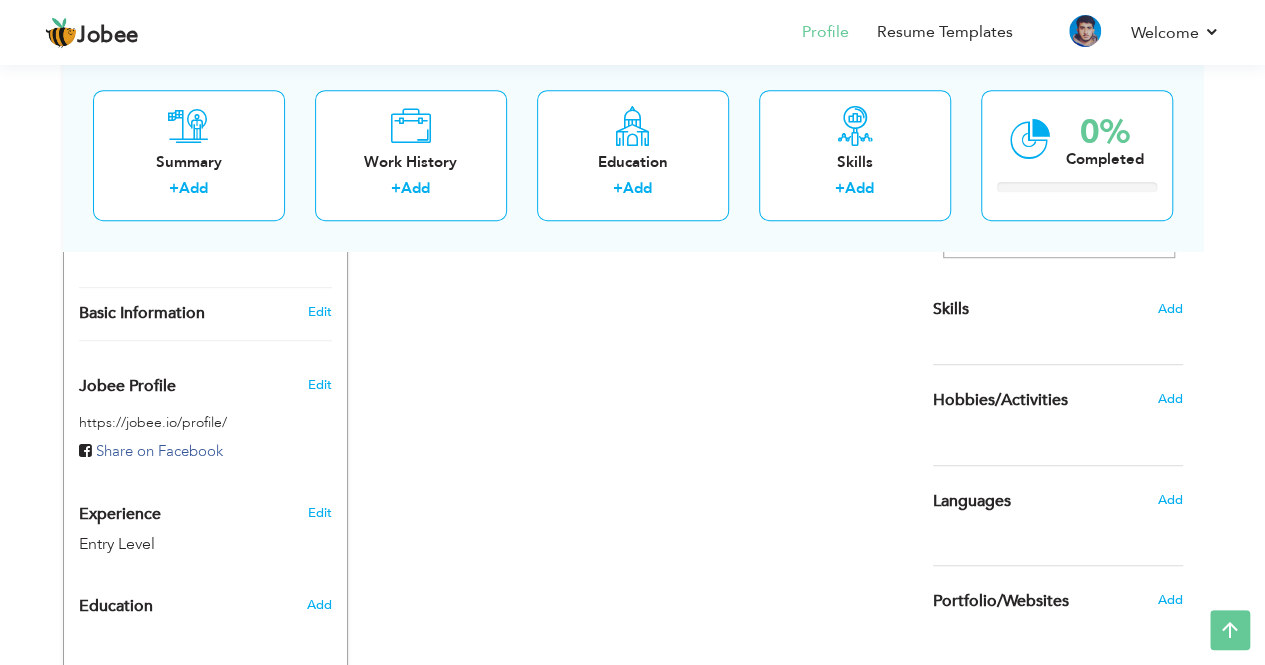 scroll, scrollTop: 571, scrollLeft: 0, axis: vertical 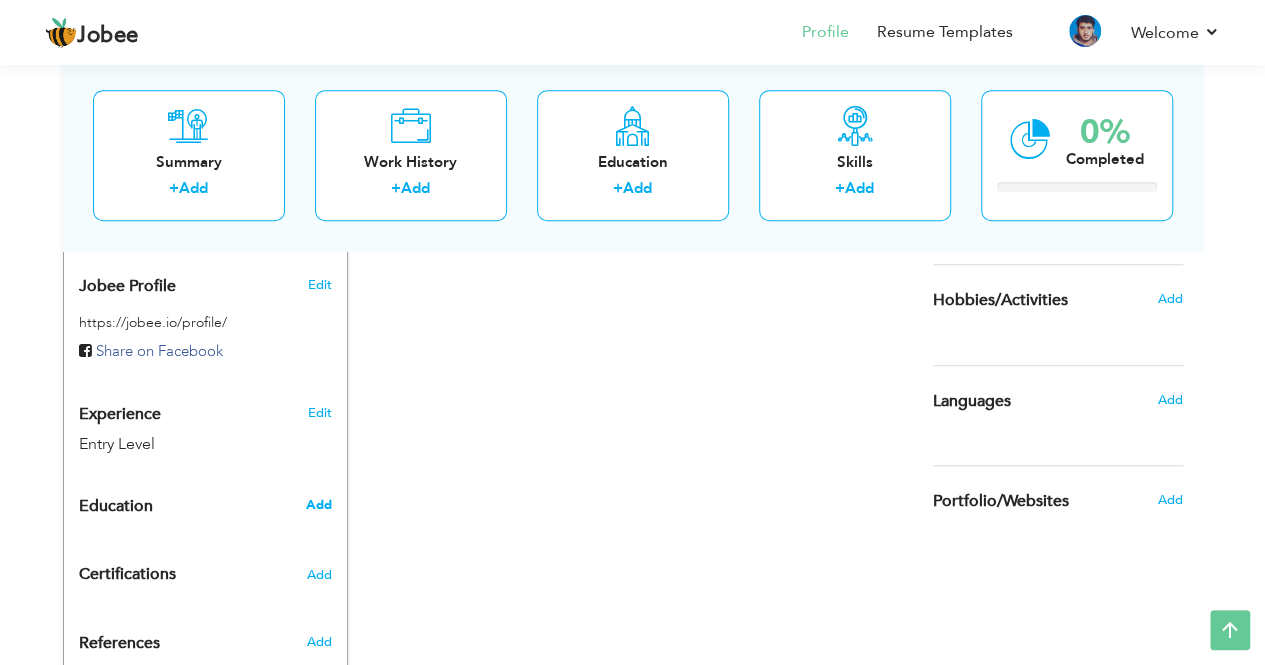 click on "Add" at bounding box center [318, 505] 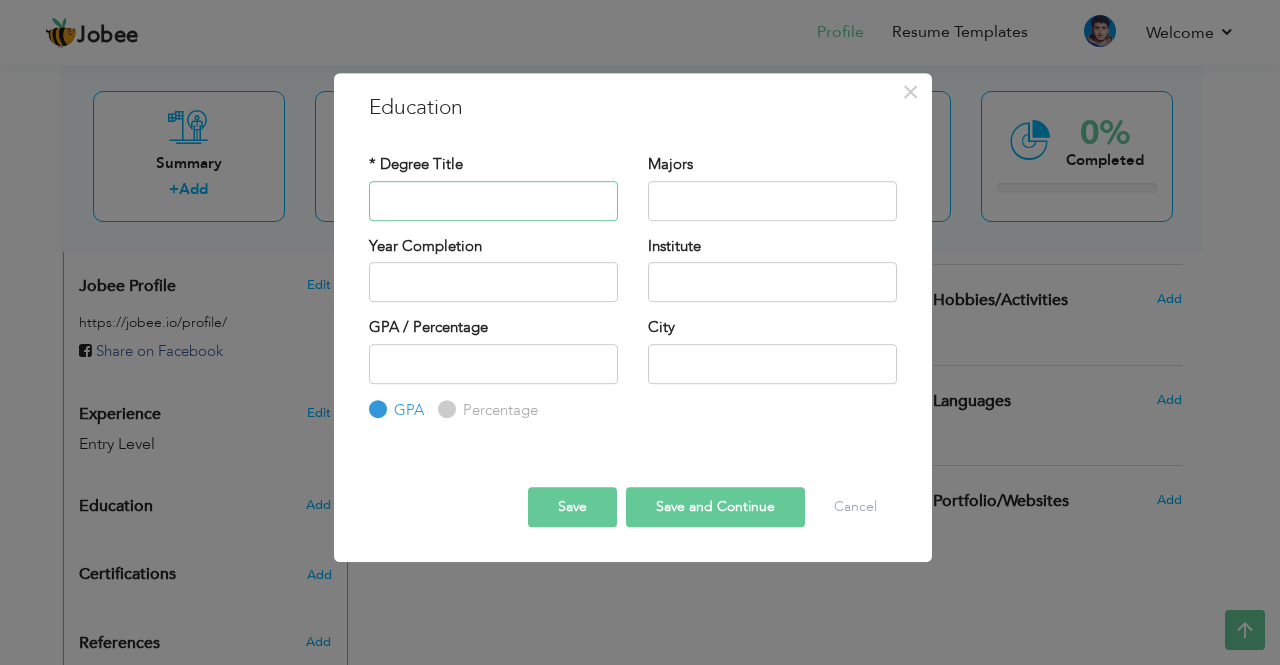 click at bounding box center (493, 201) 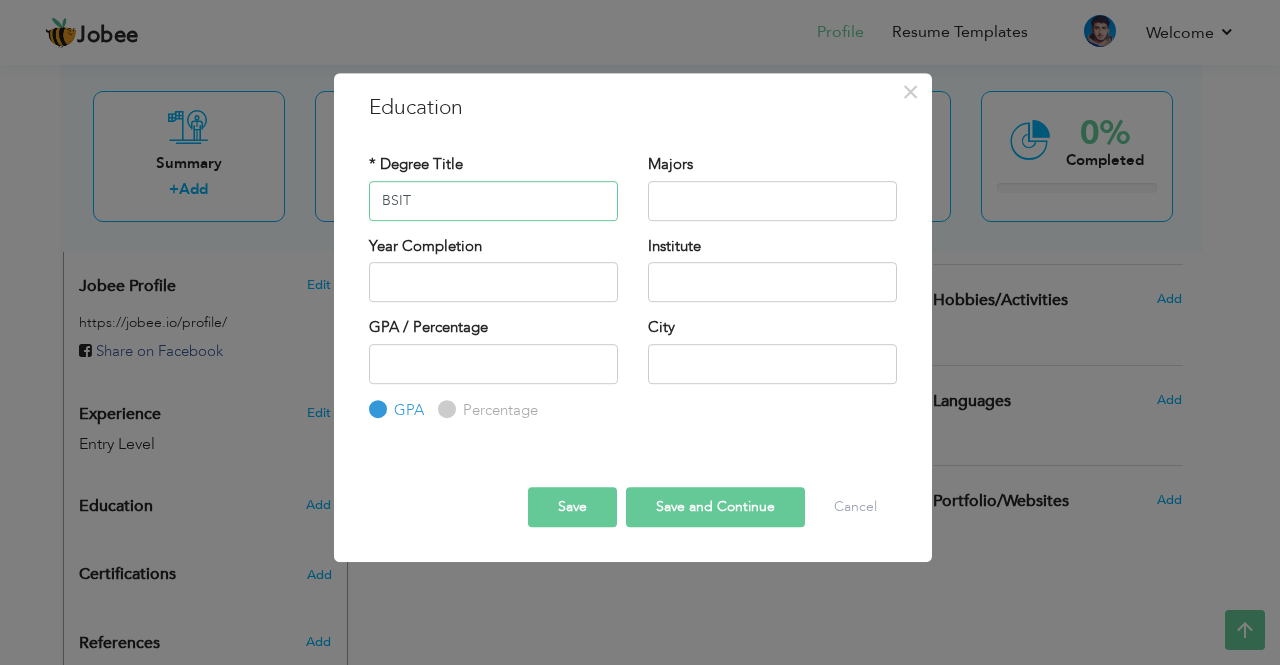 type on "BSIT" 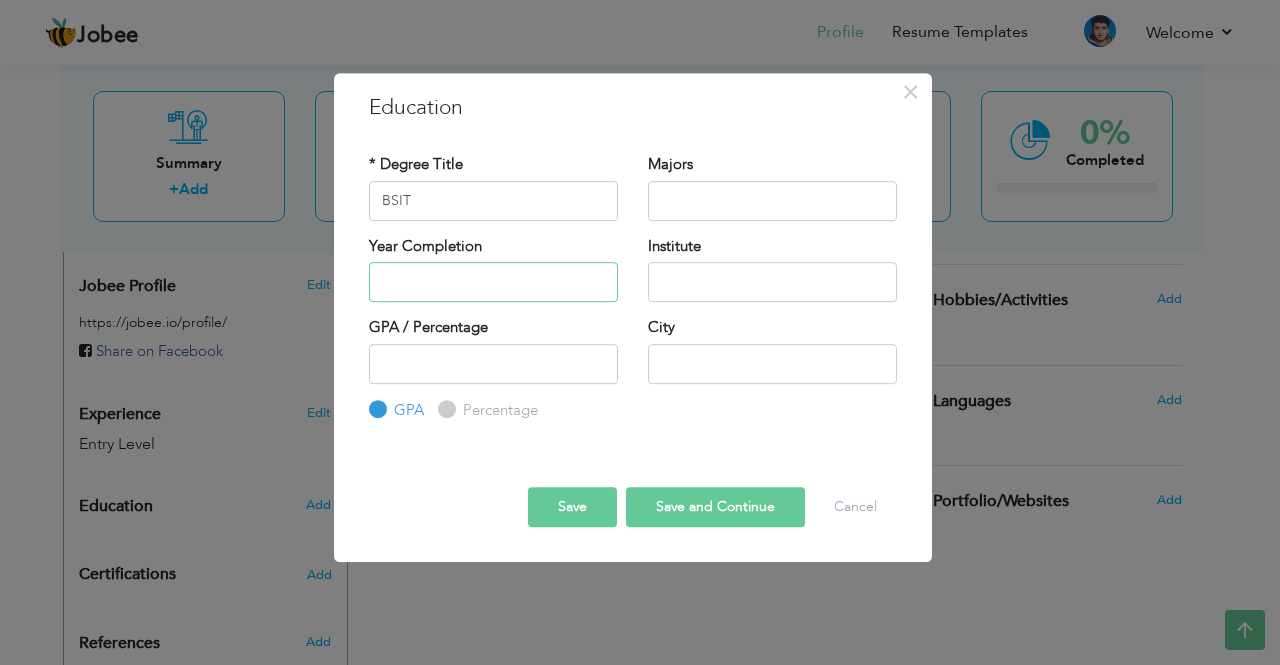 type on "2025" 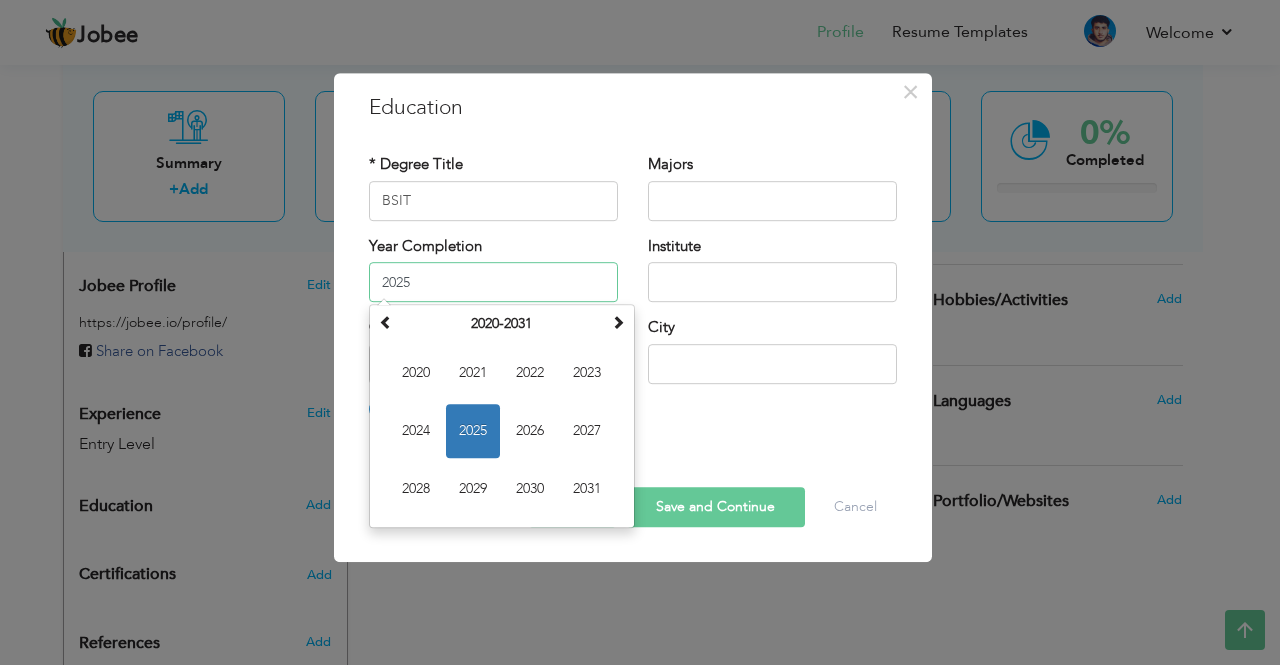 click on "2025" at bounding box center (493, 282) 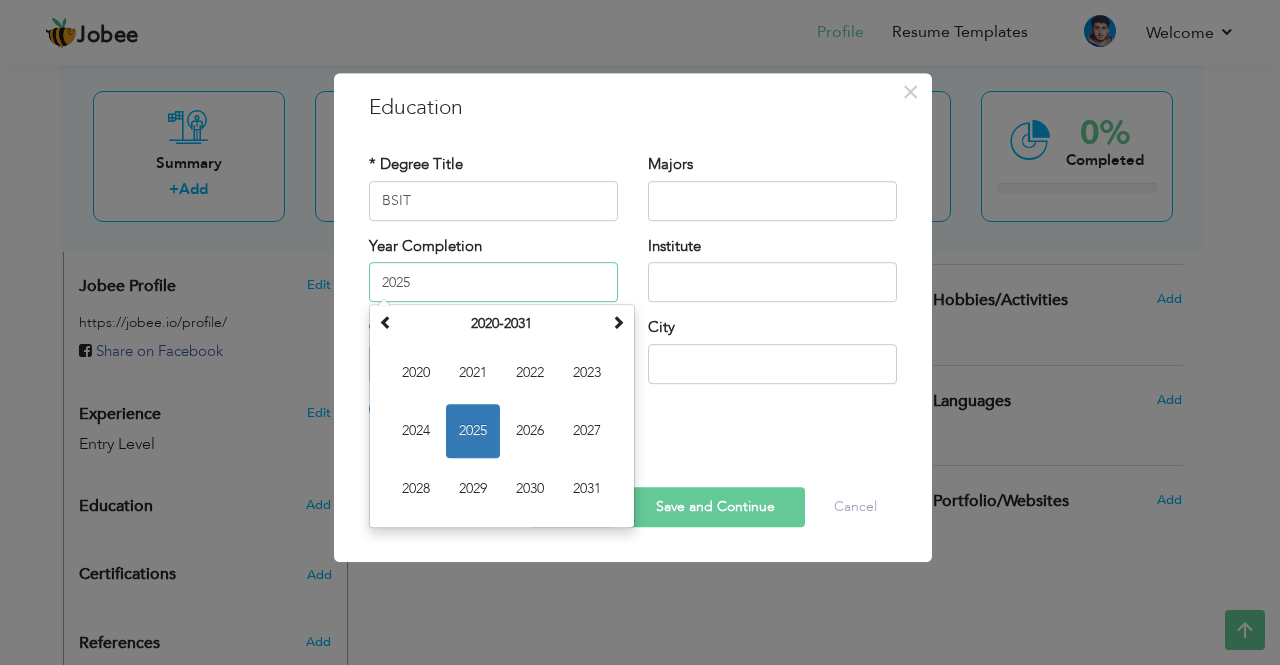 click on "2025" at bounding box center (473, 431) 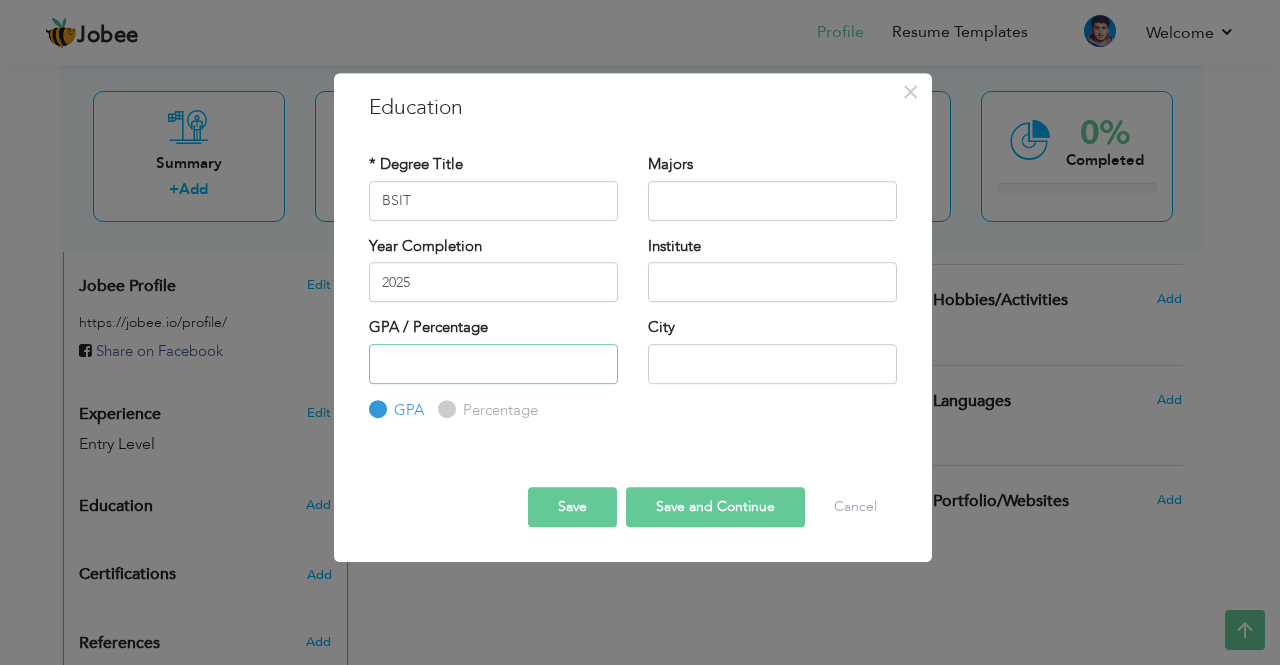 click at bounding box center (493, 364) 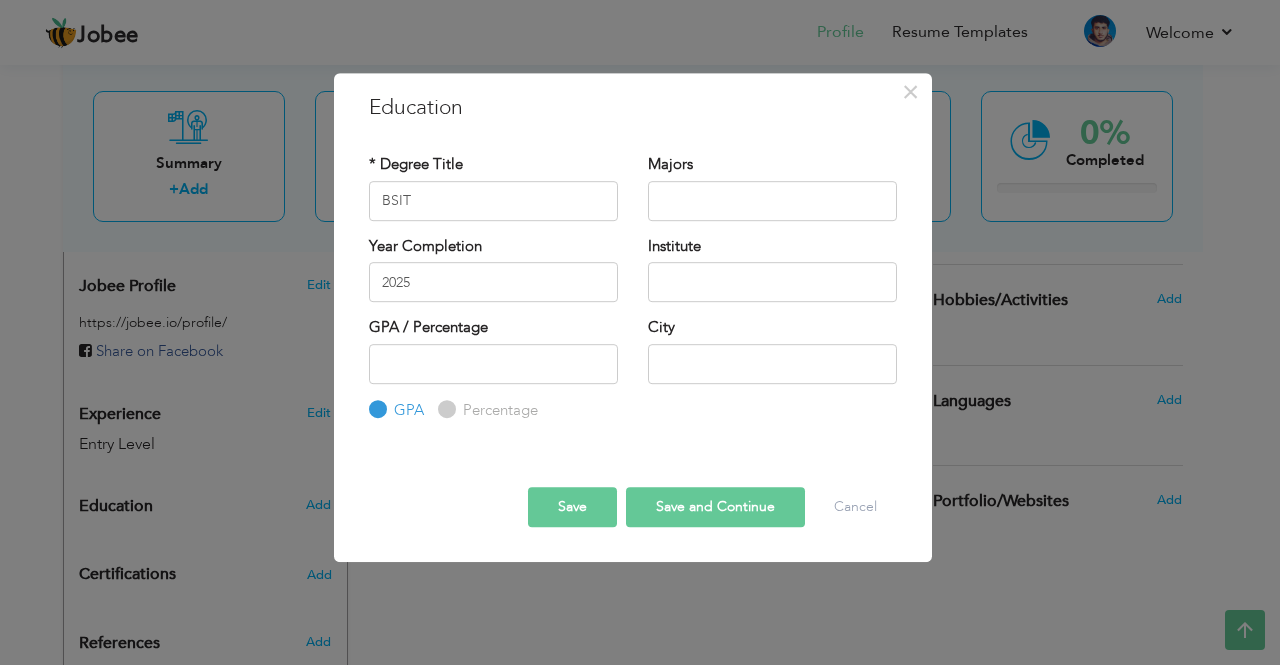 drag, startPoint x: 712, startPoint y: 307, endPoint x: 670, endPoint y: 277, distance: 51.613953 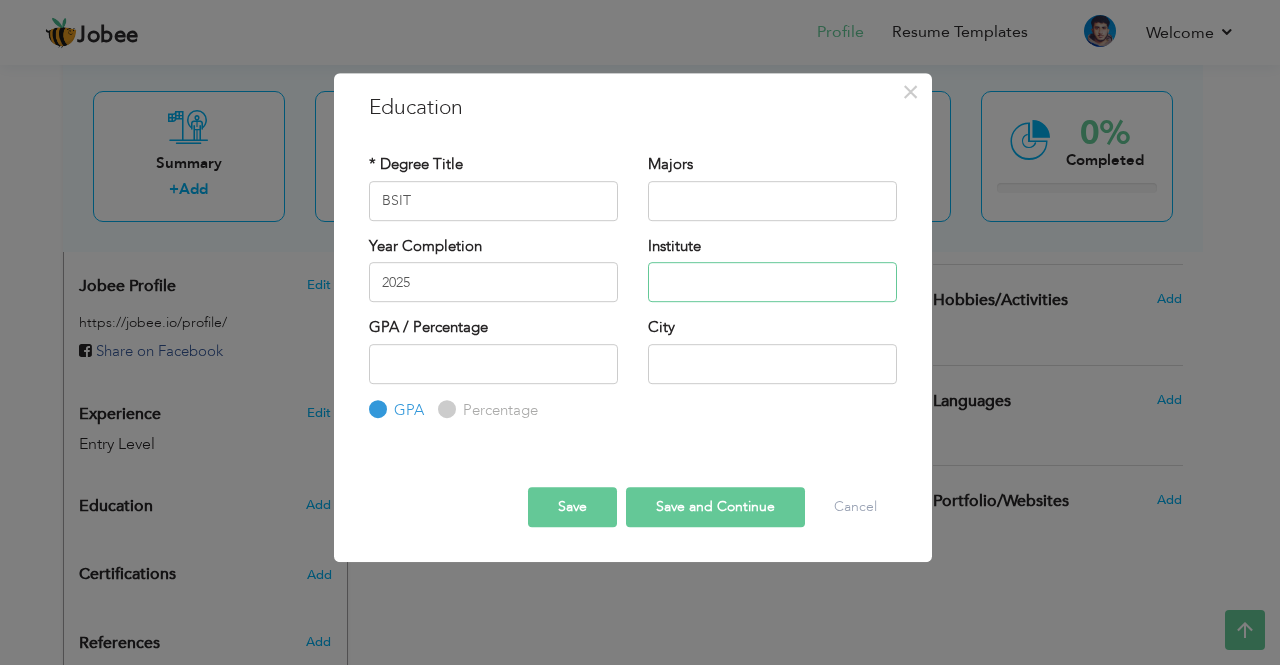 click at bounding box center [772, 282] 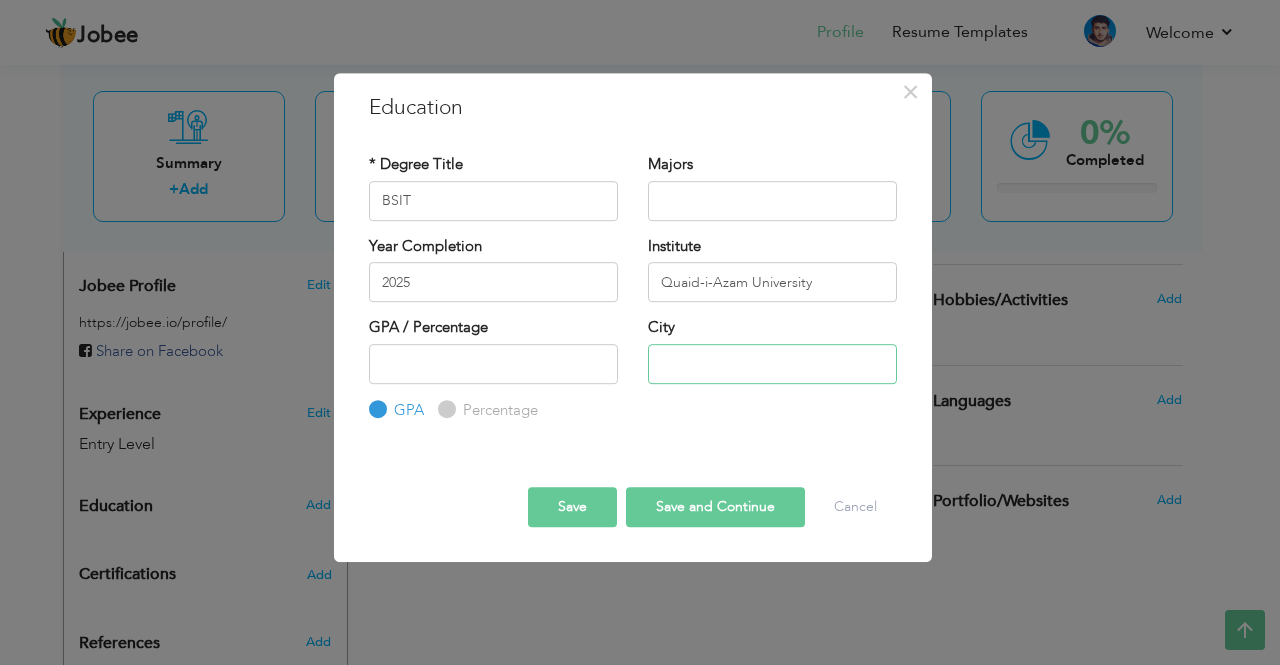 click at bounding box center (772, 364) 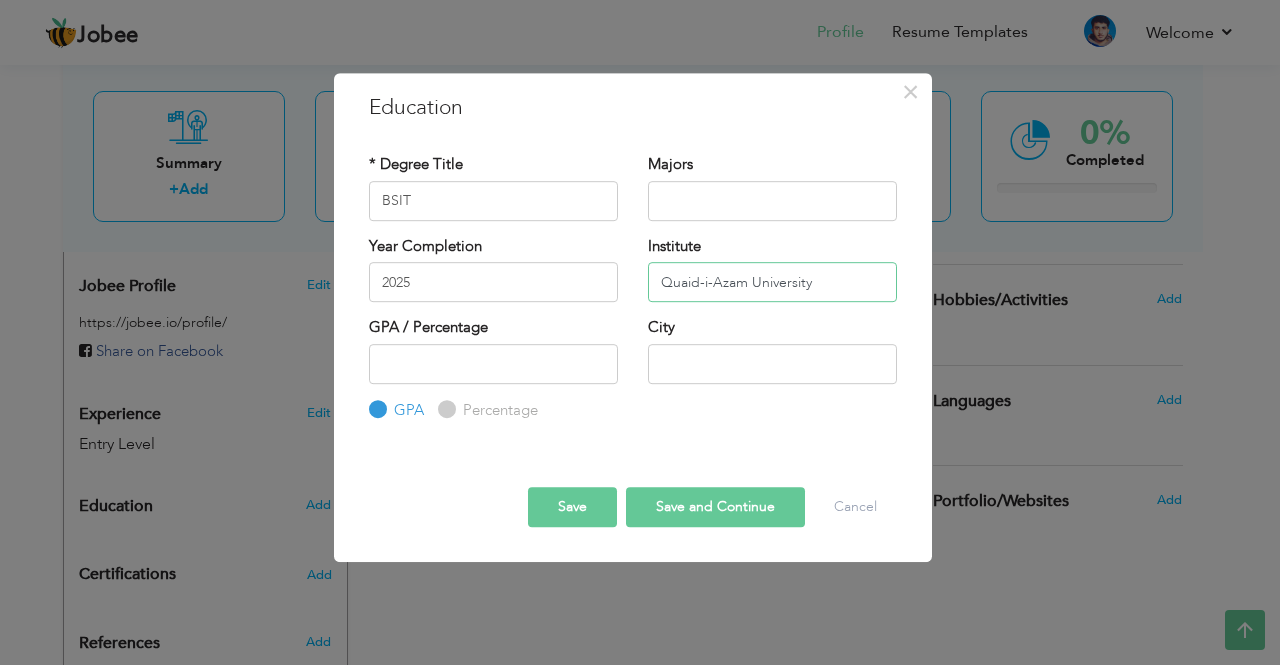 click on "Quaid-i-Azam University" at bounding box center (772, 282) 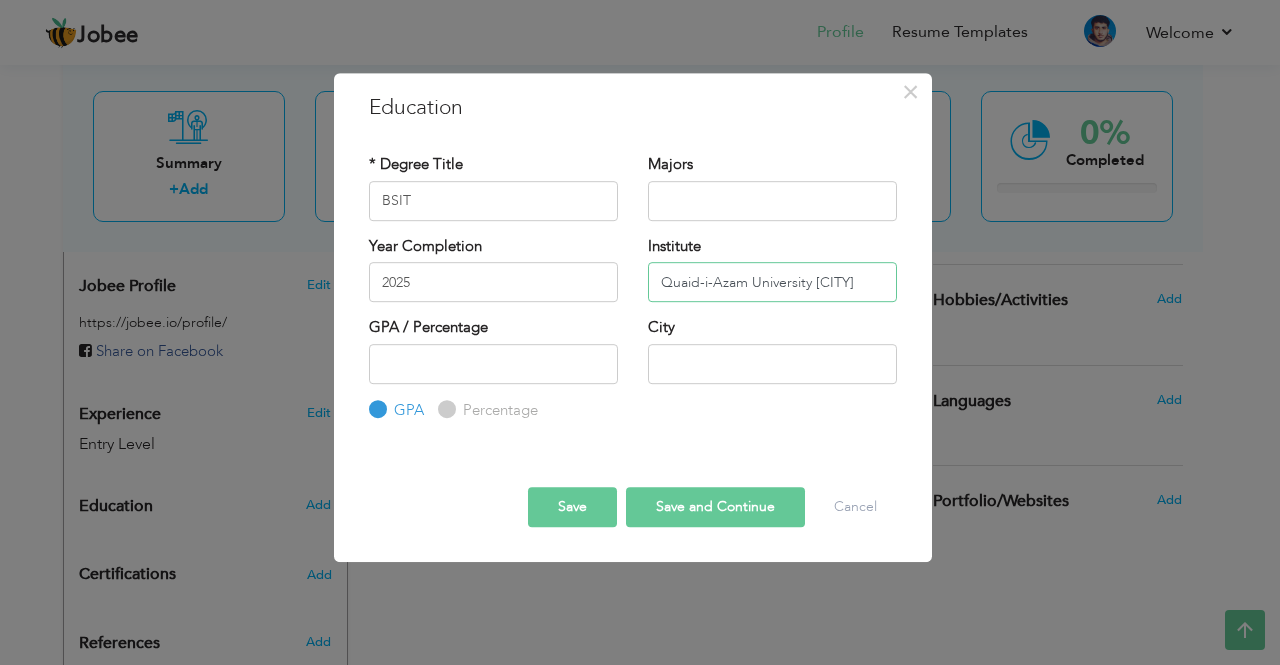 type on "[ORGANIZATION] [CITY]" 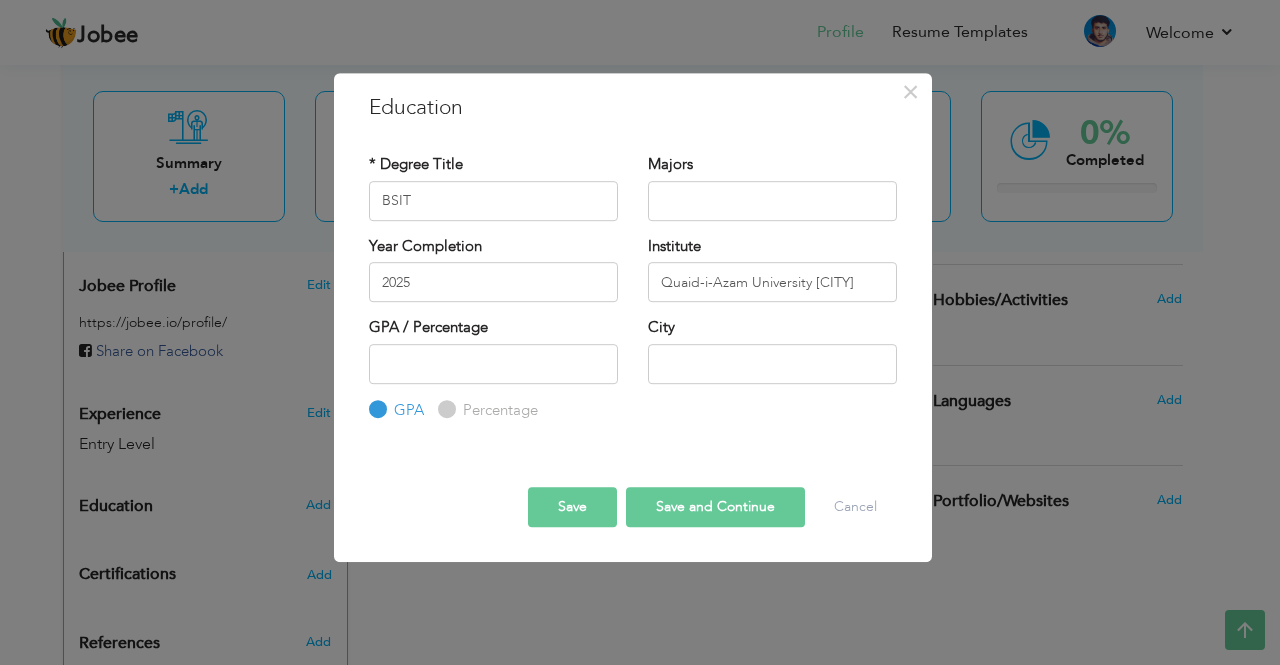 click on "Save" at bounding box center [572, 507] 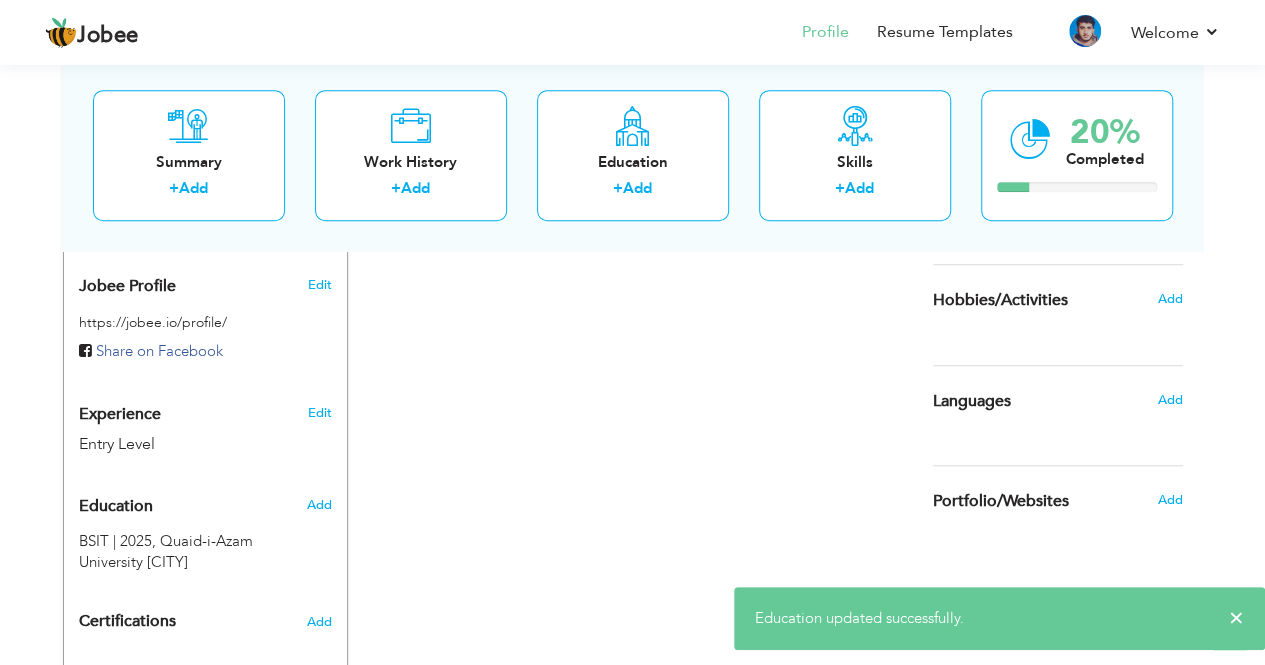 scroll, scrollTop: 640, scrollLeft: 0, axis: vertical 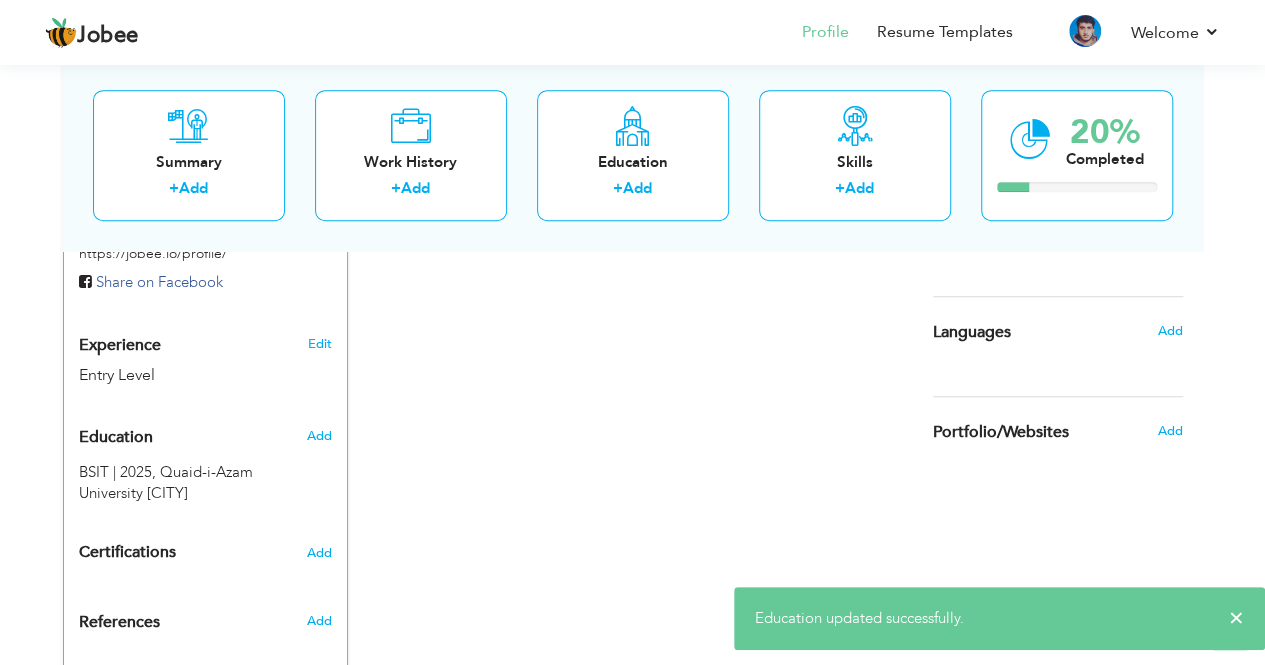 click on "Edit" at bounding box center (322, 339) 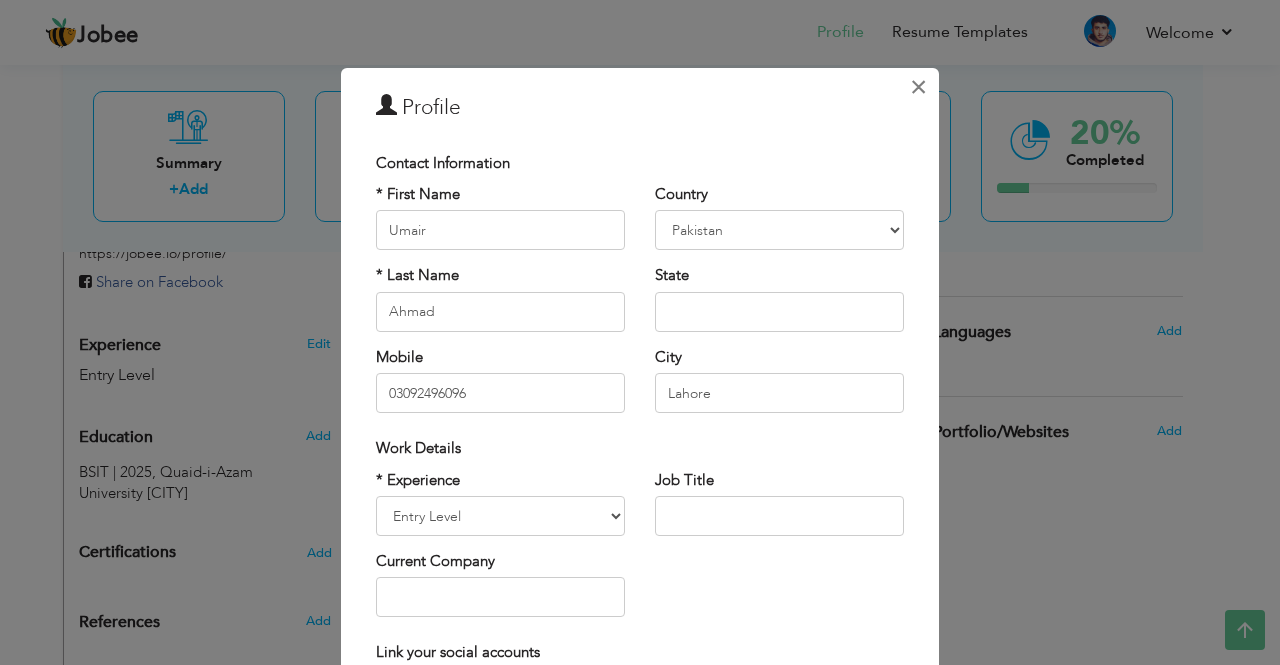 click on "×" at bounding box center (918, 87) 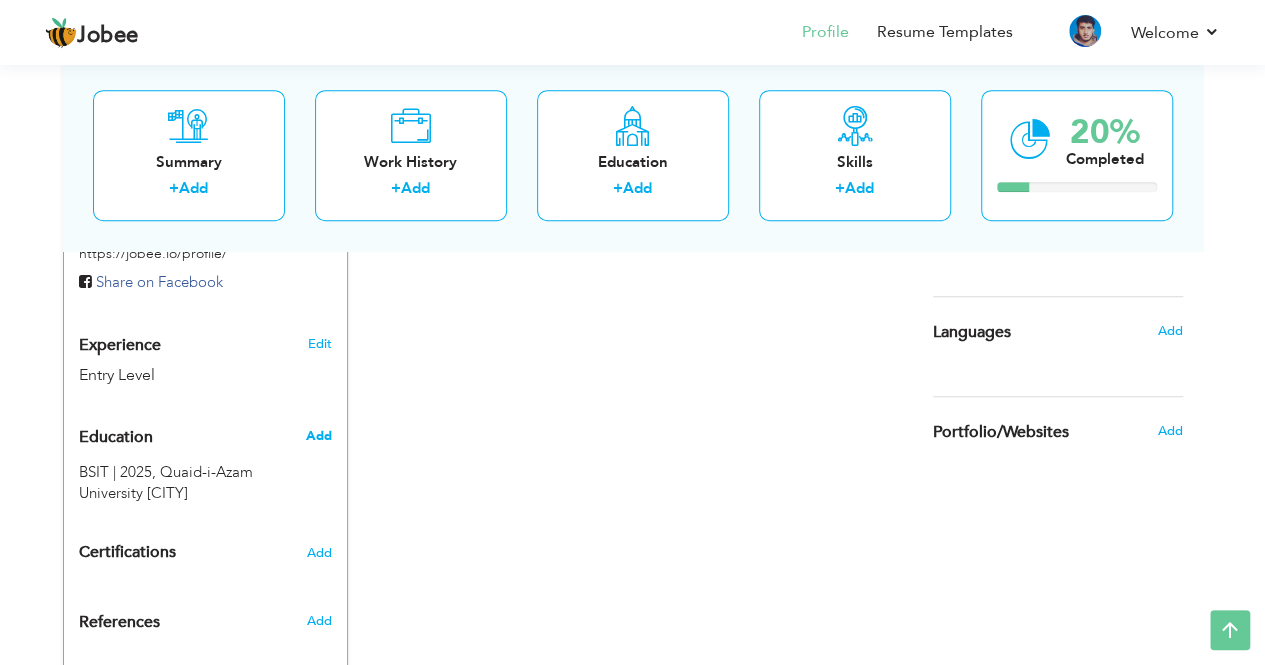 scroll, scrollTop: 748, scrollLeft: 0, axis: vertical 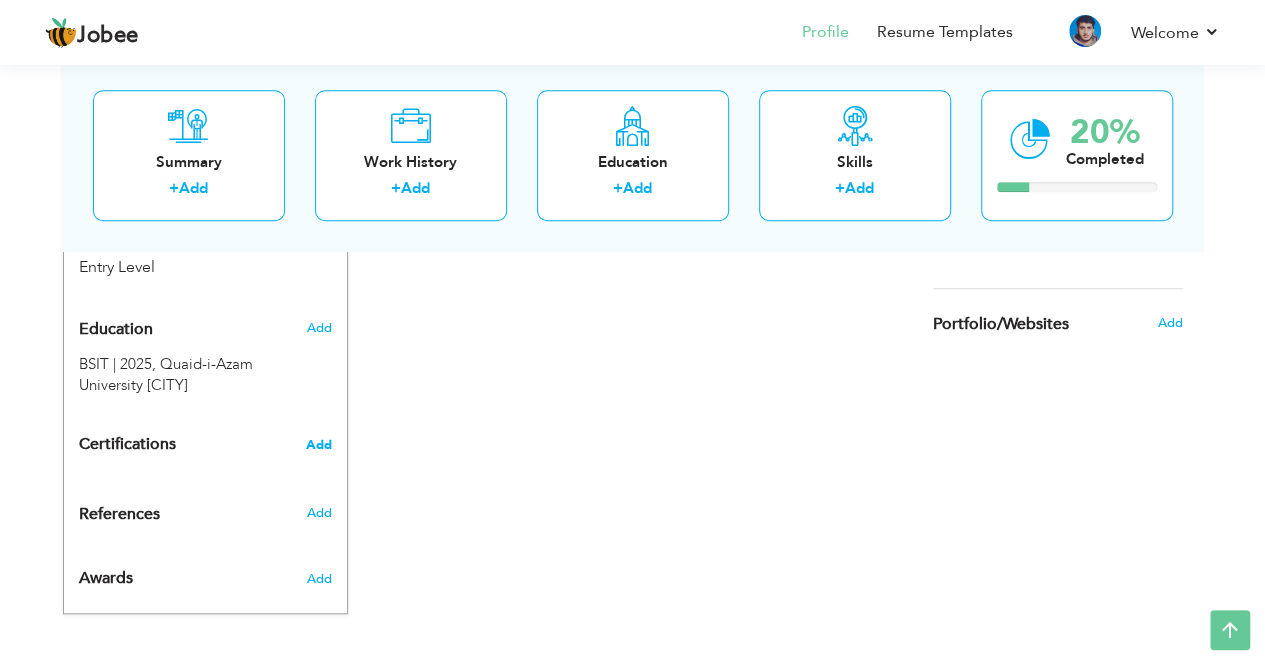 click on "Add" at bounding box center [319, 445] 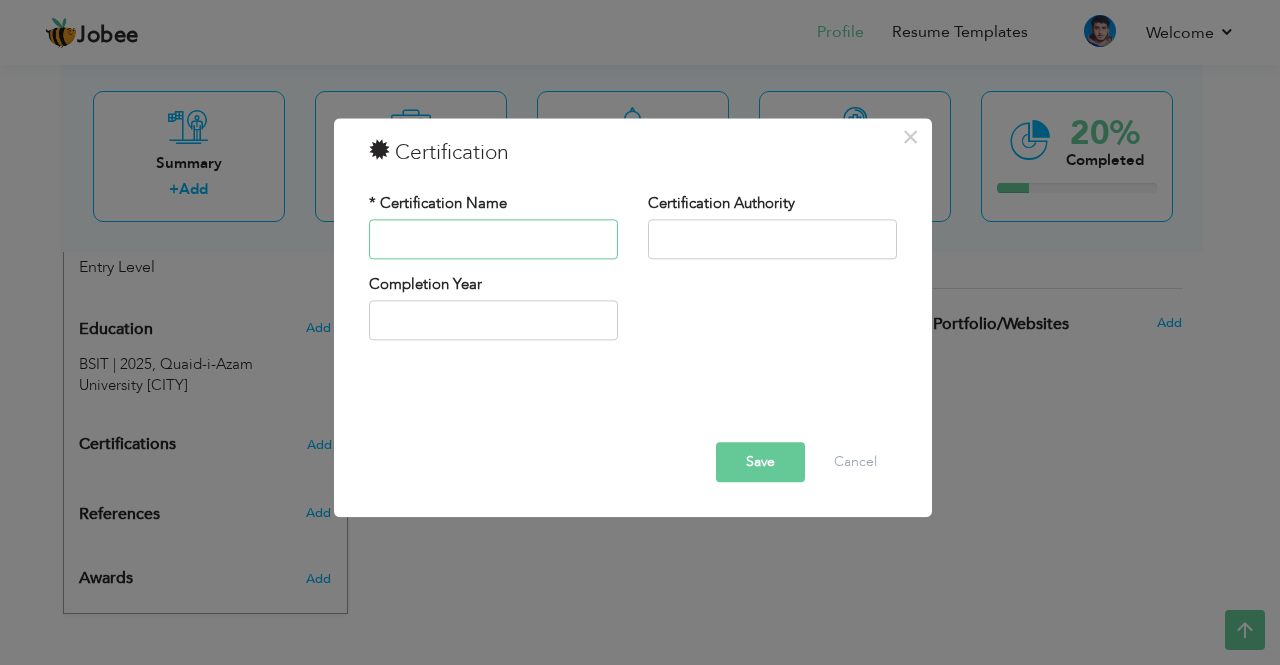 click at bounding box center [493, 239] 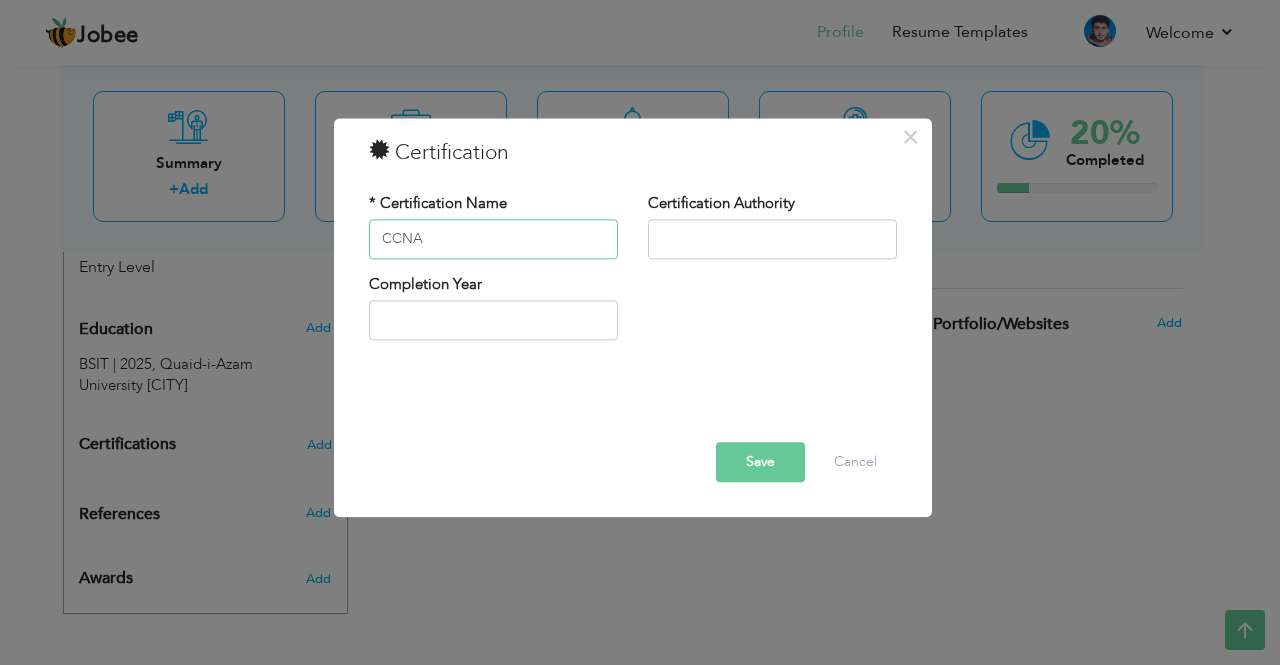 type on "CCNA" 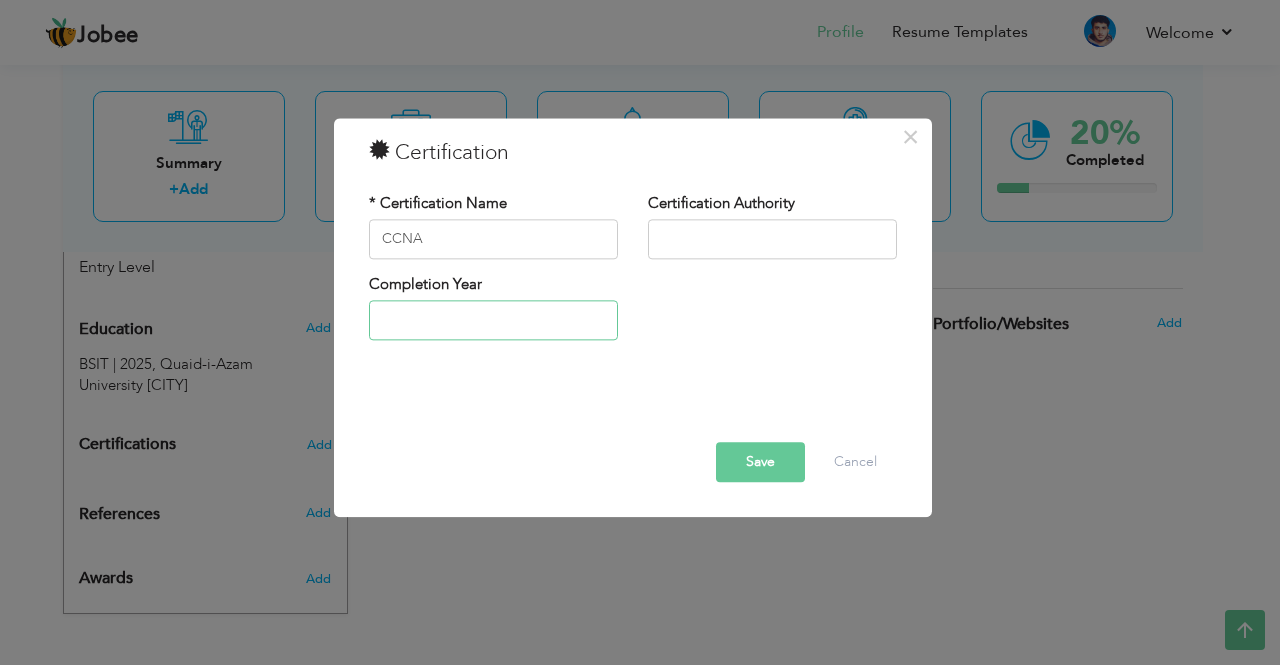 type on "2025" 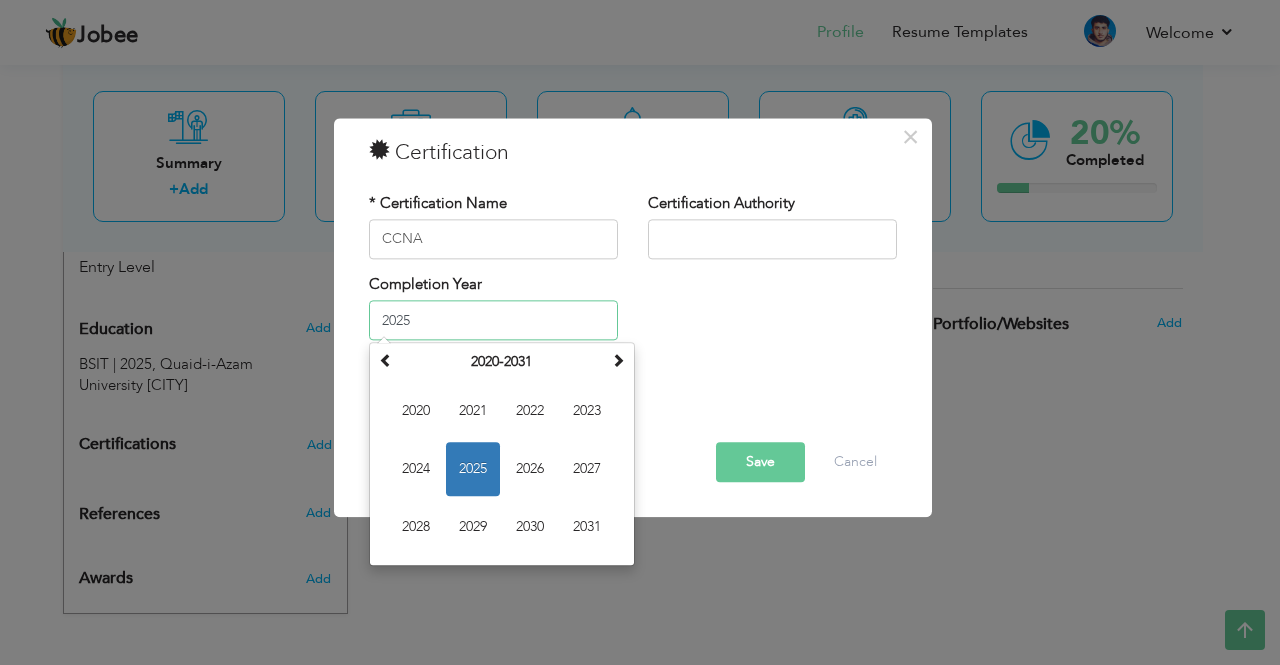 click on "2025" at bounding box center (493, 321) 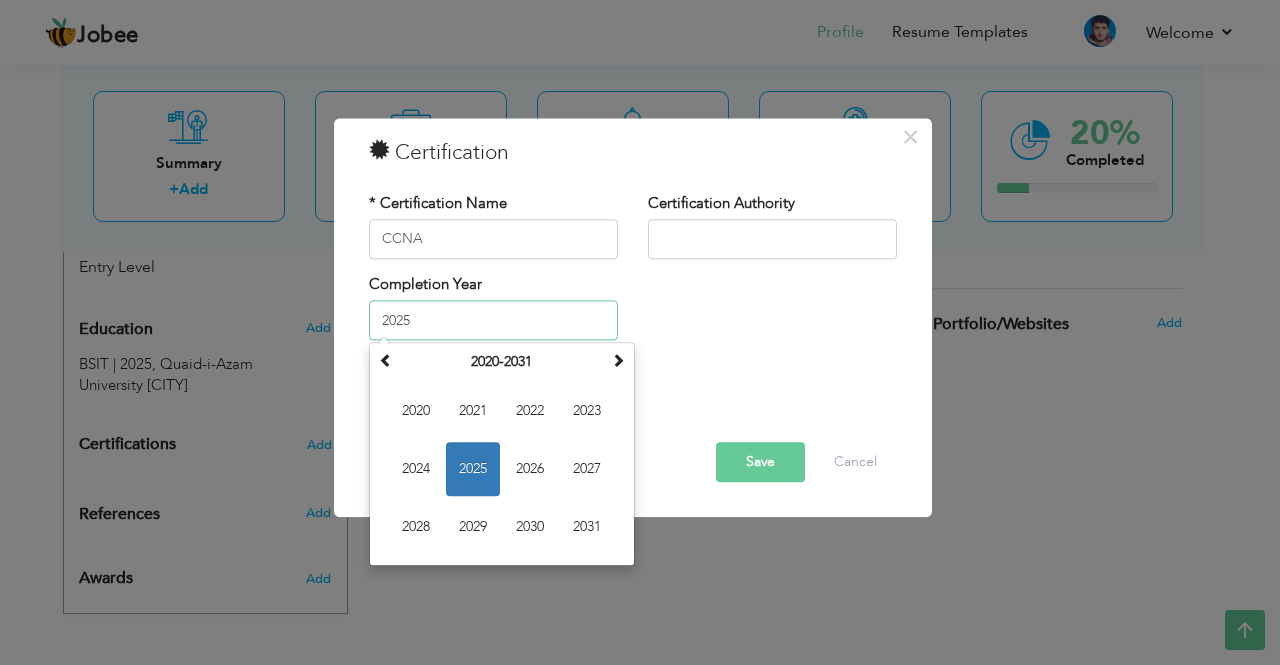 click on "2025" at bounding box center (473, 470) 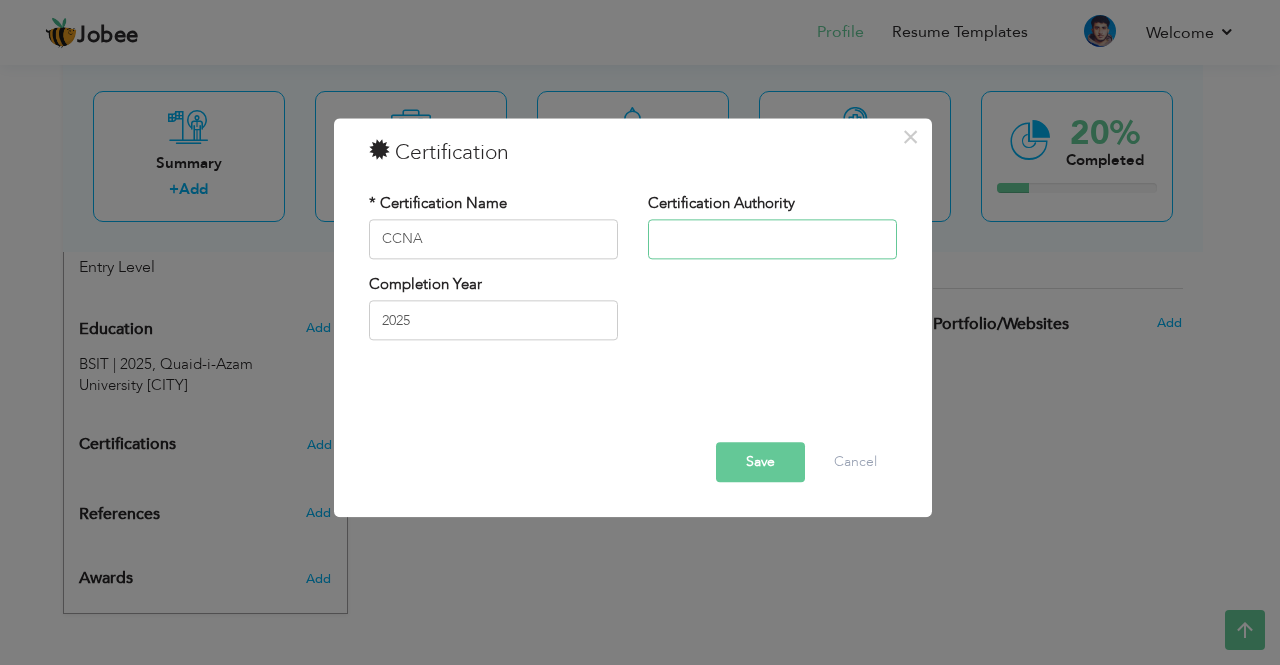 click at bounding box center [772, 239] 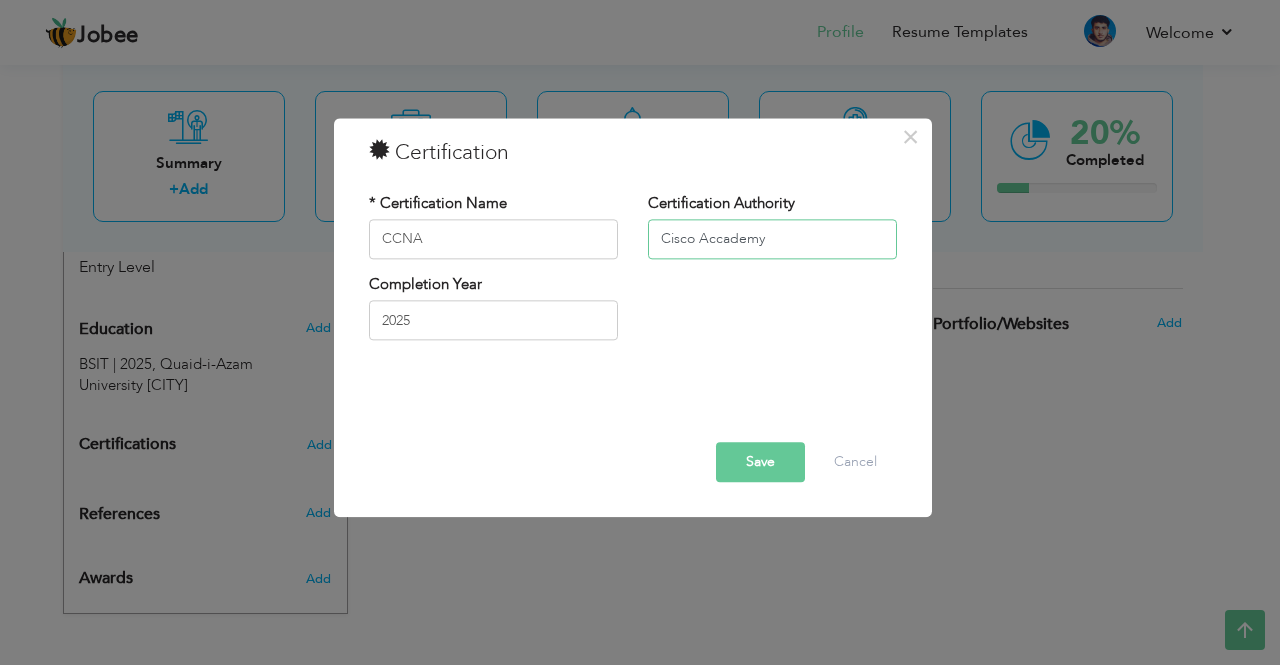 click on "Cisco Accademy" at bounding box center [772, 239] 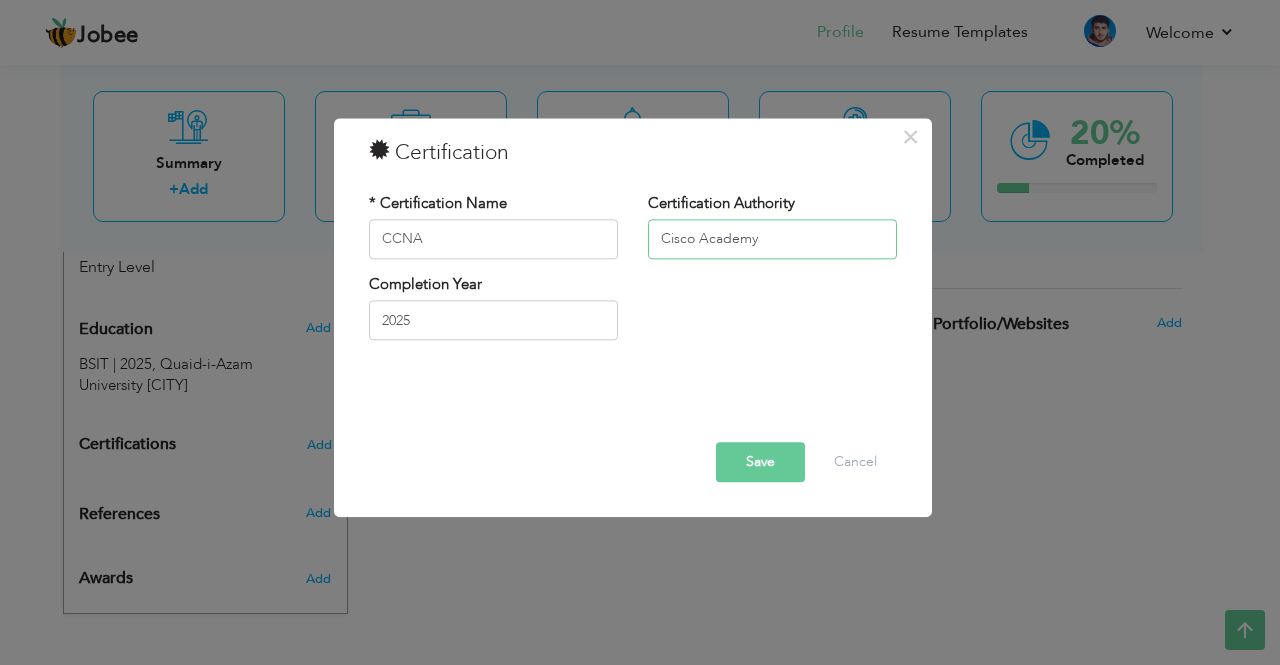 type on "Cisco Academy" 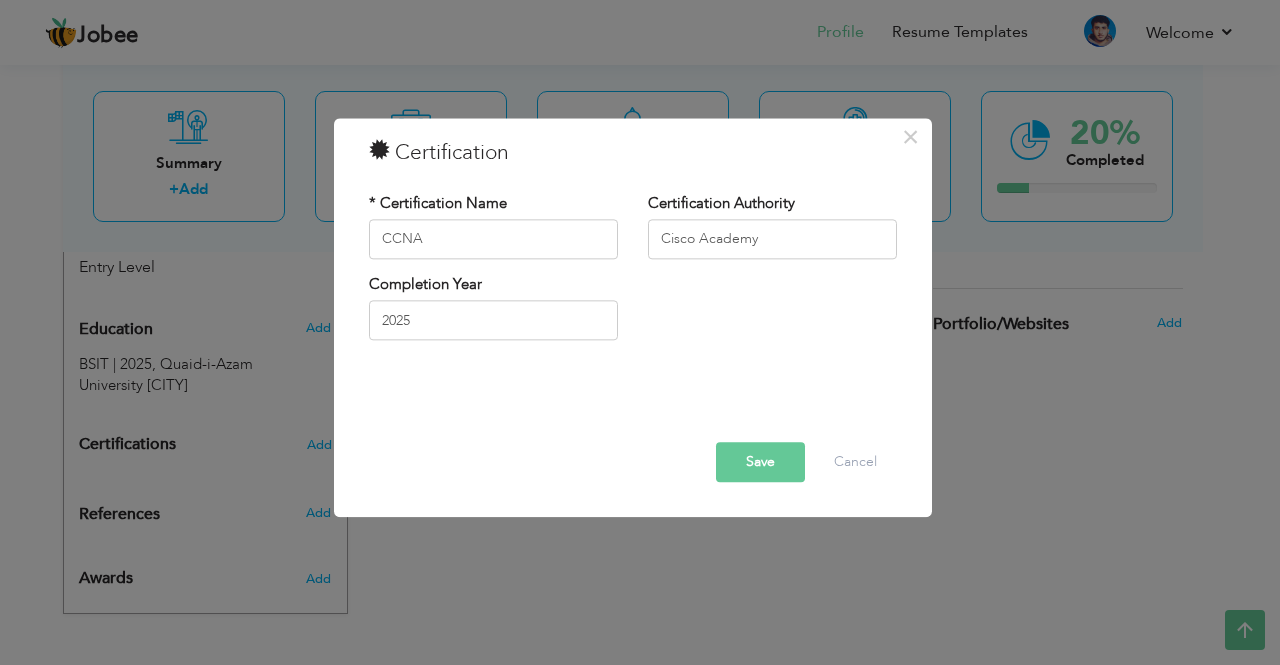 click on "Save" at bounding box center [760, 462] 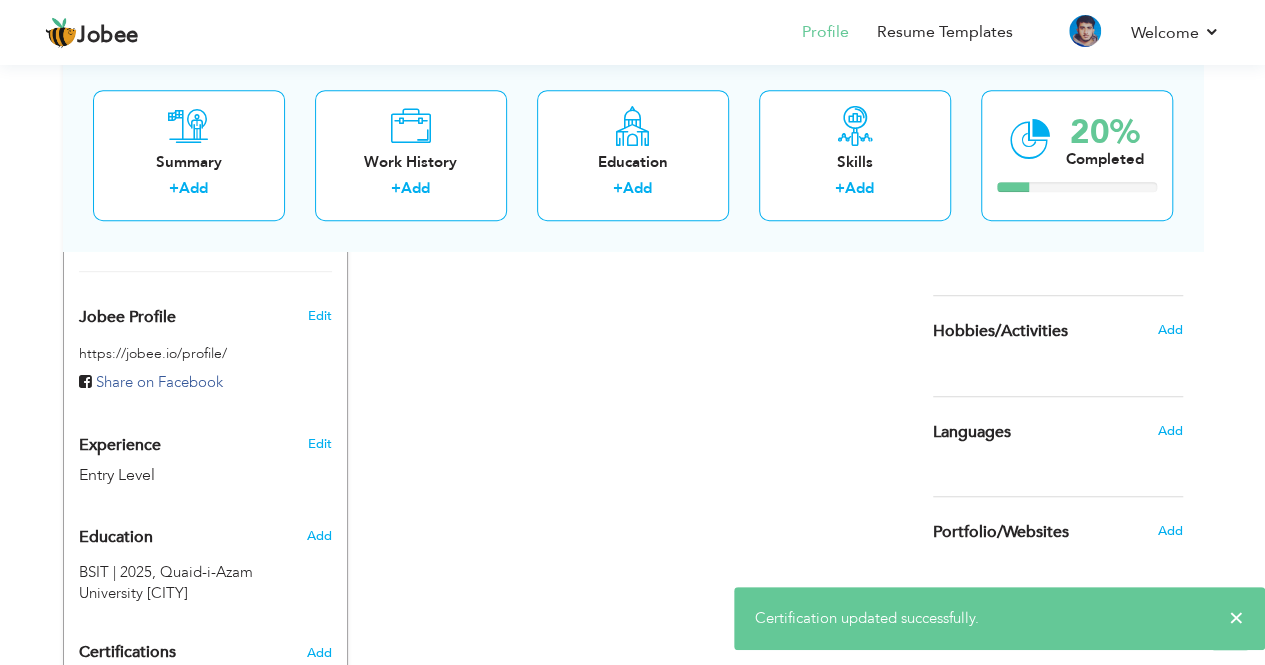 scroll, scrollTop: 806, scrollLeft: 0, axis: vertical 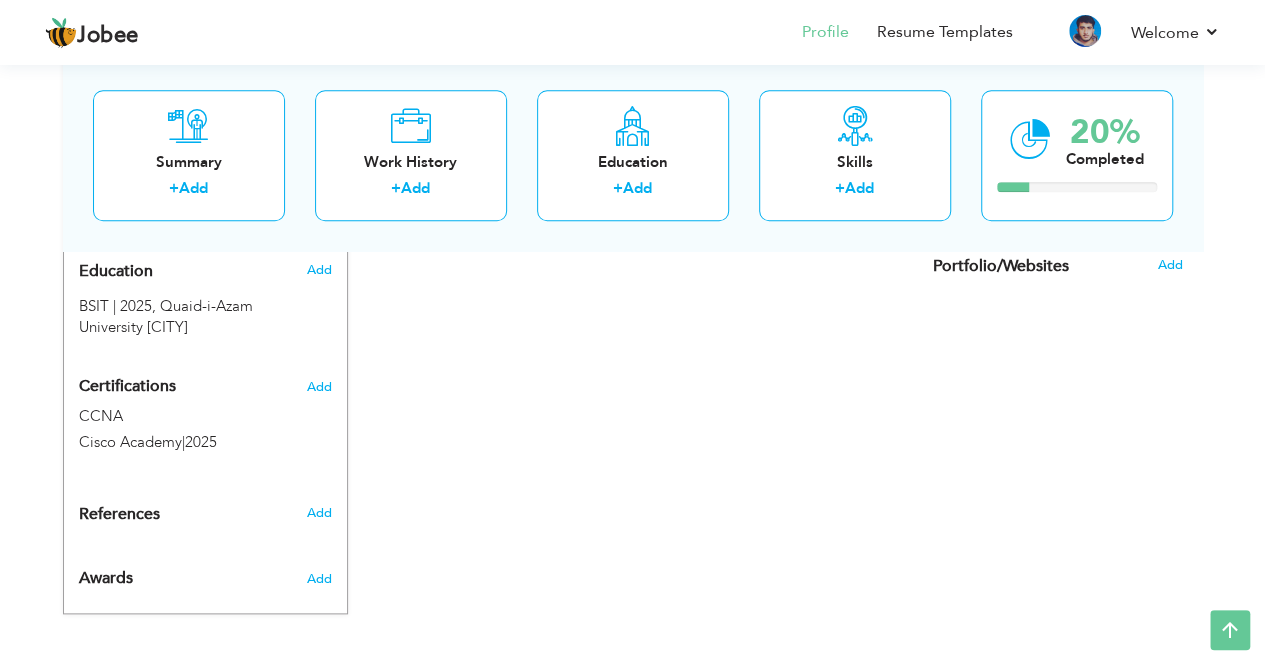 click on "Add" at bounding box center (322, 574) 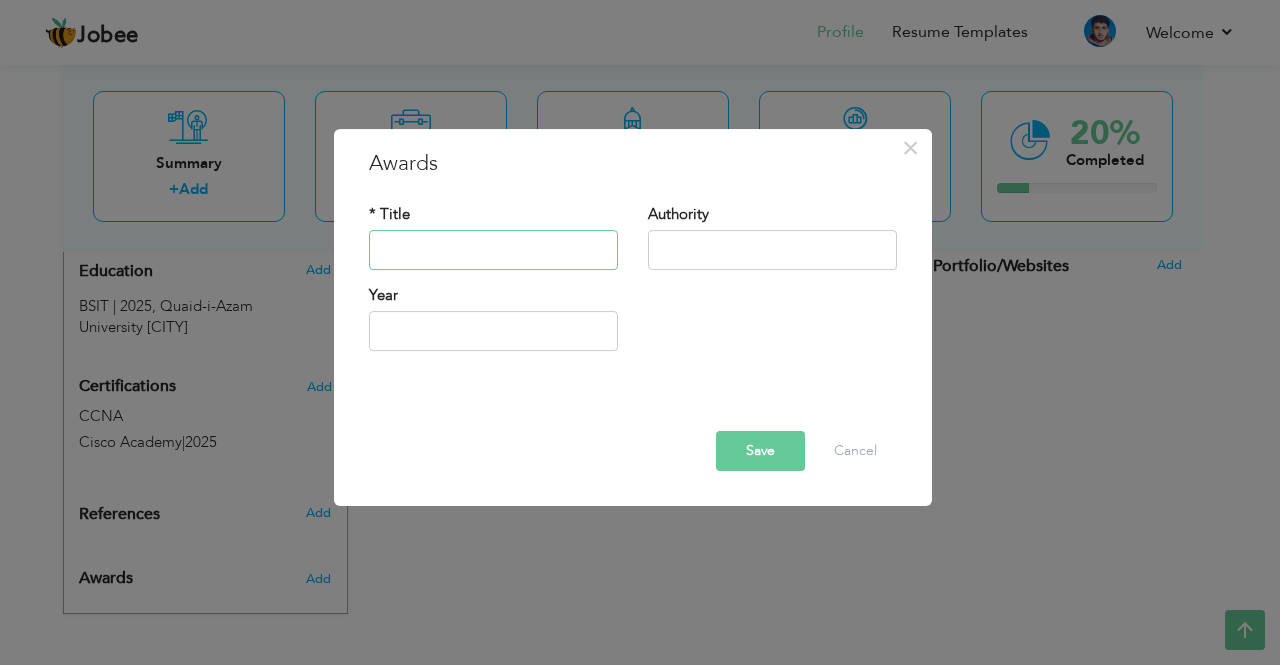click at bounding box center [493, 250] 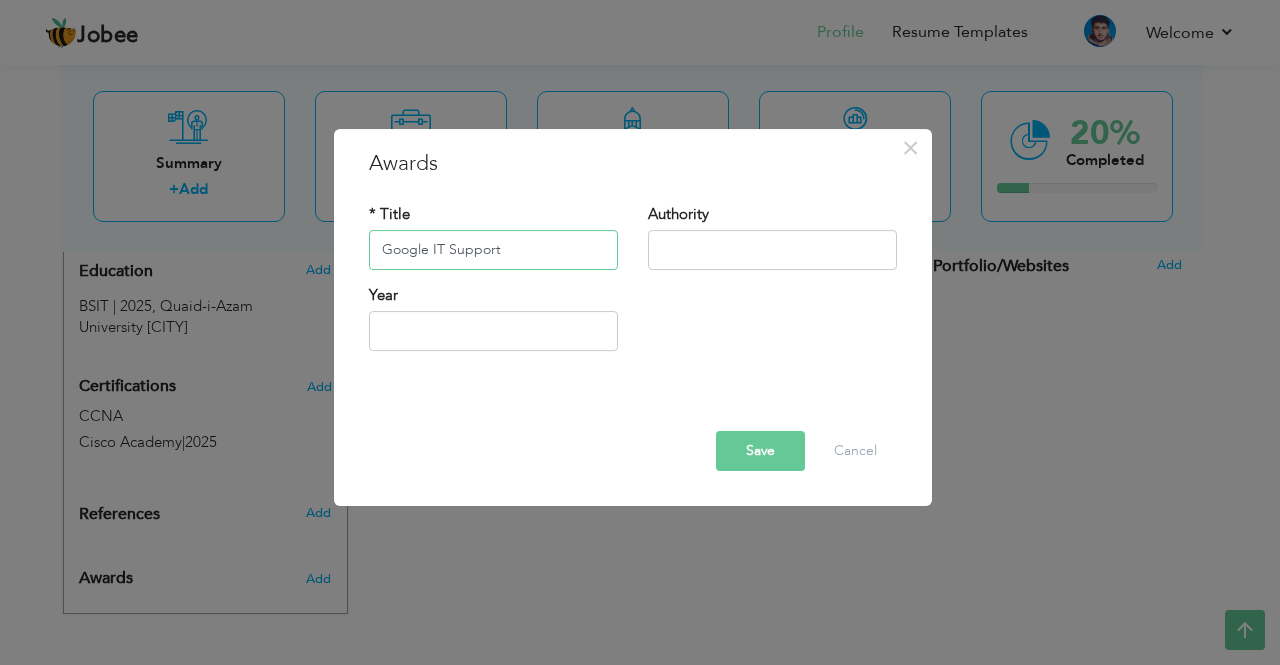 type on "Google IT Support" 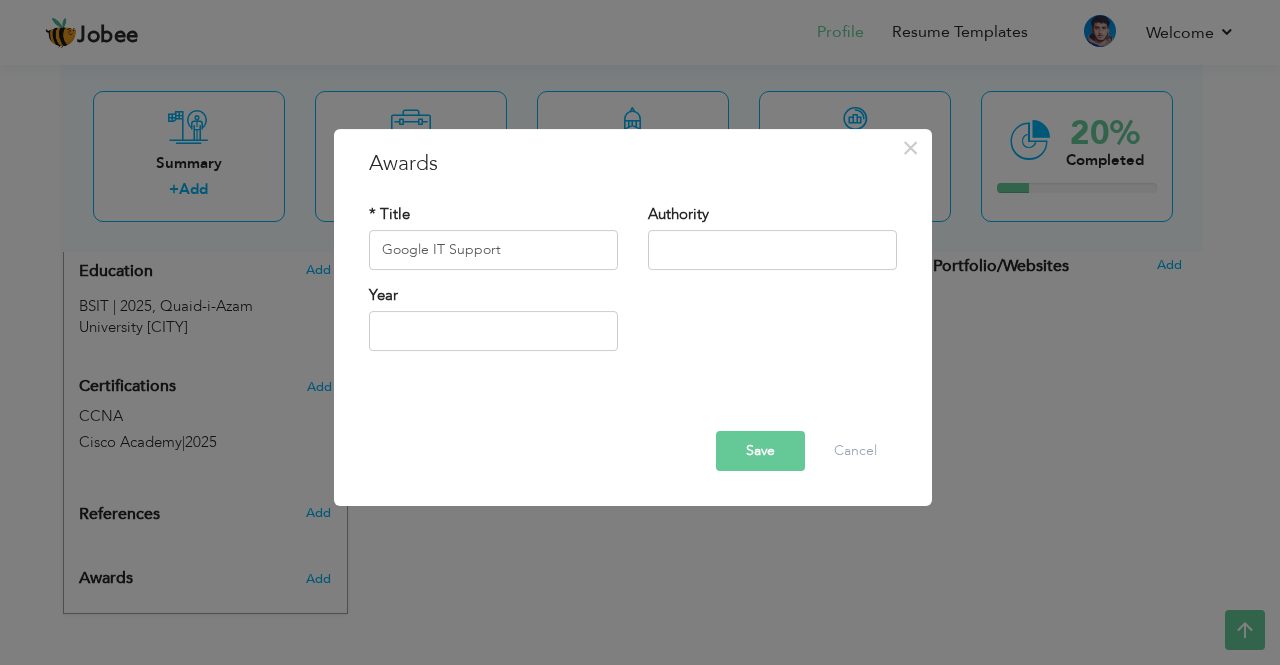 click on "Year" at bounding box center (493, 318) 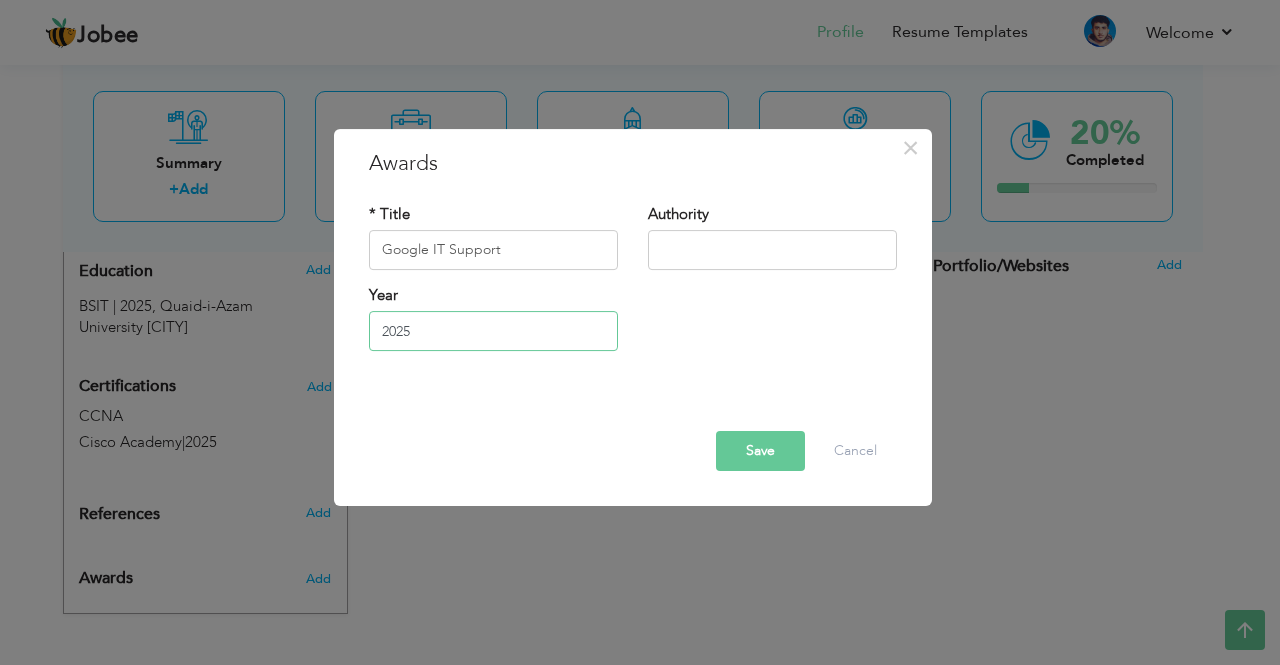 click on "2025" at bounding box center (493, 331) 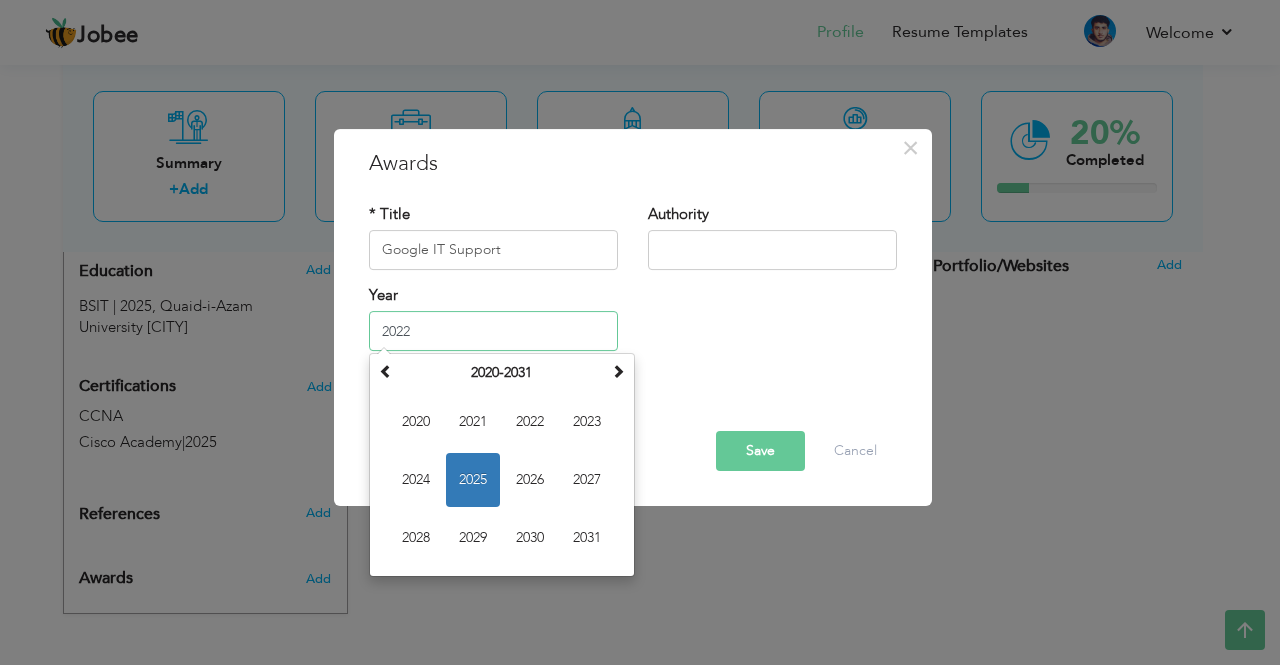 type on "2022" 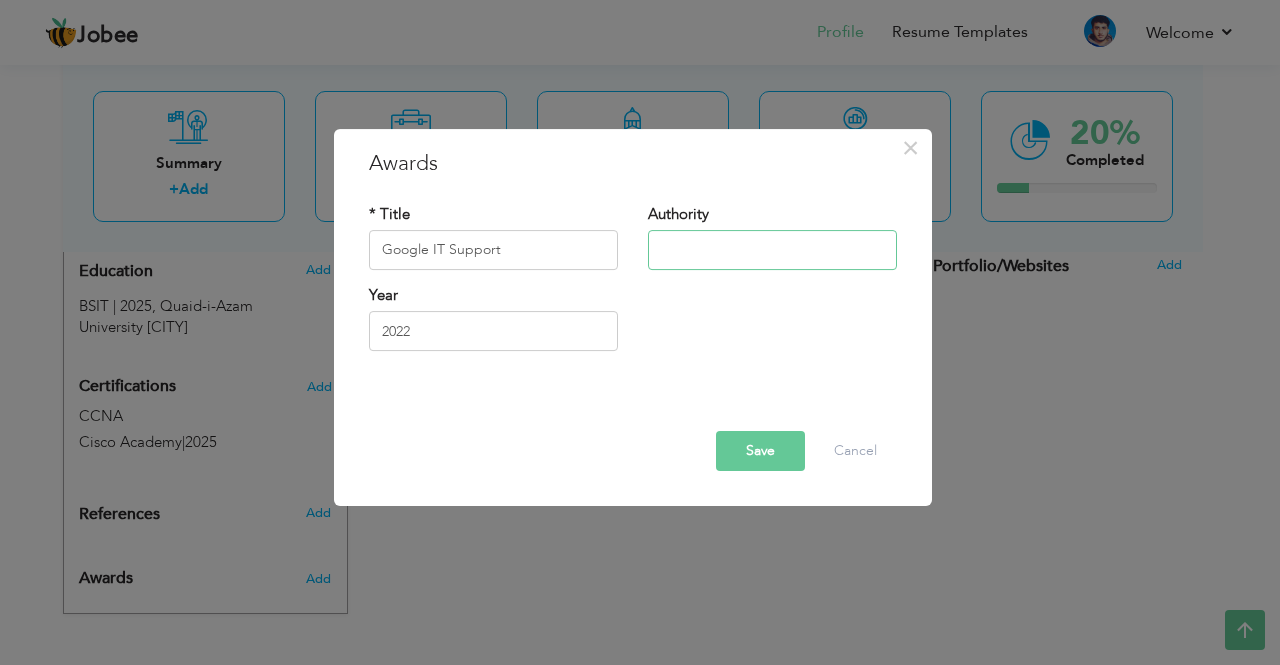 click at bounding box center (772, 250) 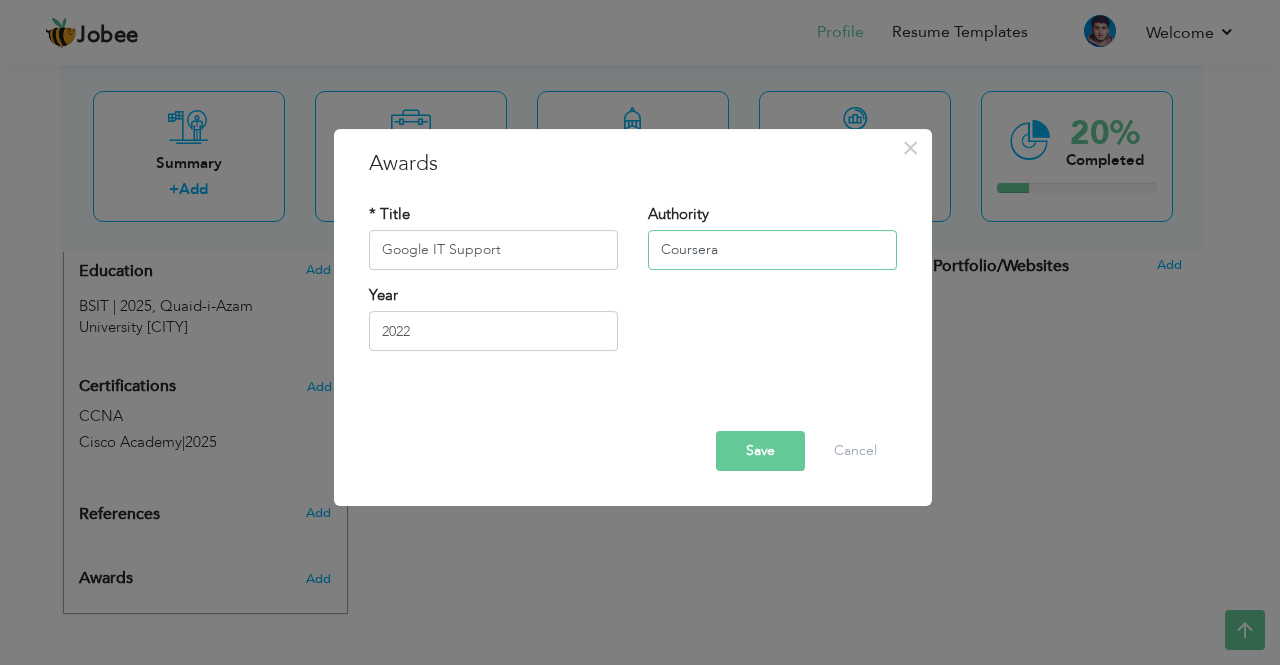 type on "Coursera" 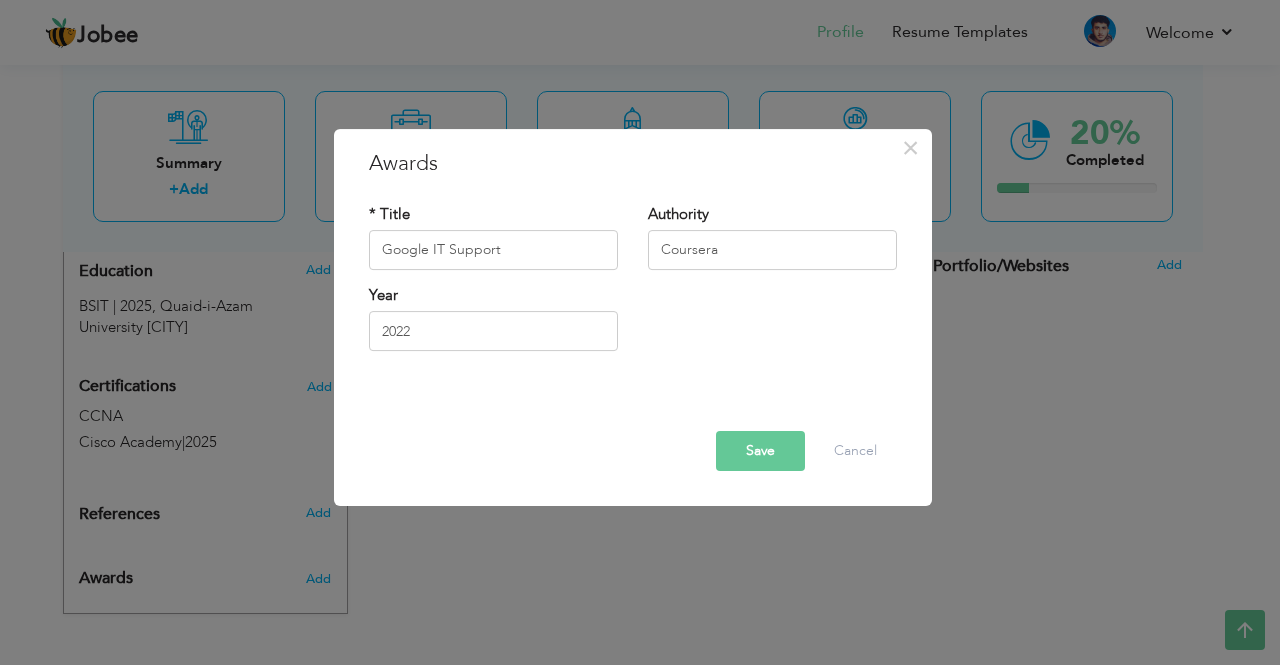 click on "Save" at bounding box center [760, 451] 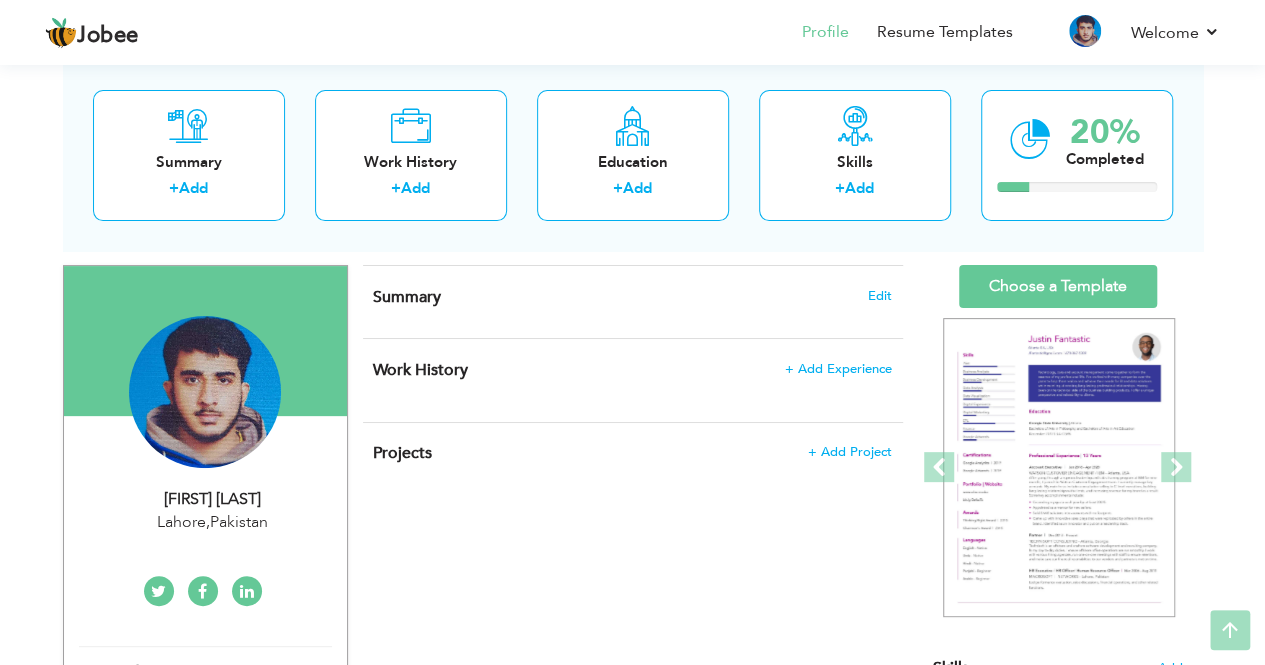 scroll, scrollTop: 115, scrollLeft: 0, axis: vertical 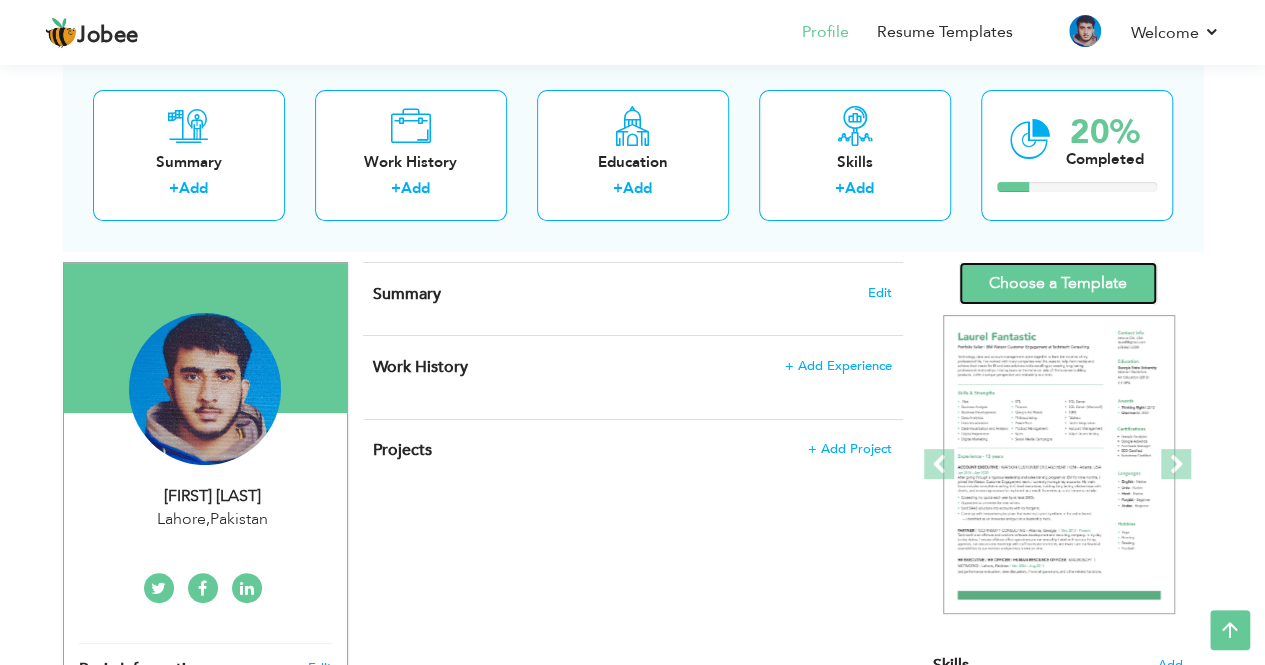 click on "Choose a Template" at bounding box center (1058, 283) 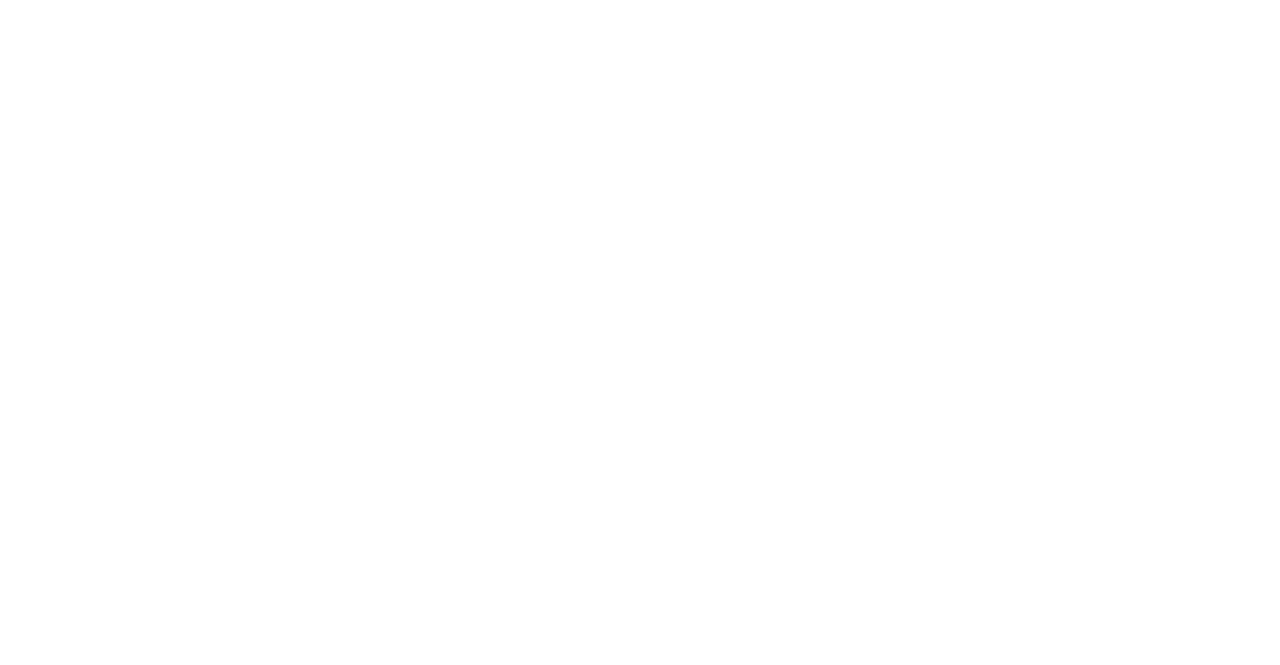 scroll, scrollTop: 0, scrollLeft: 0, axis: both 